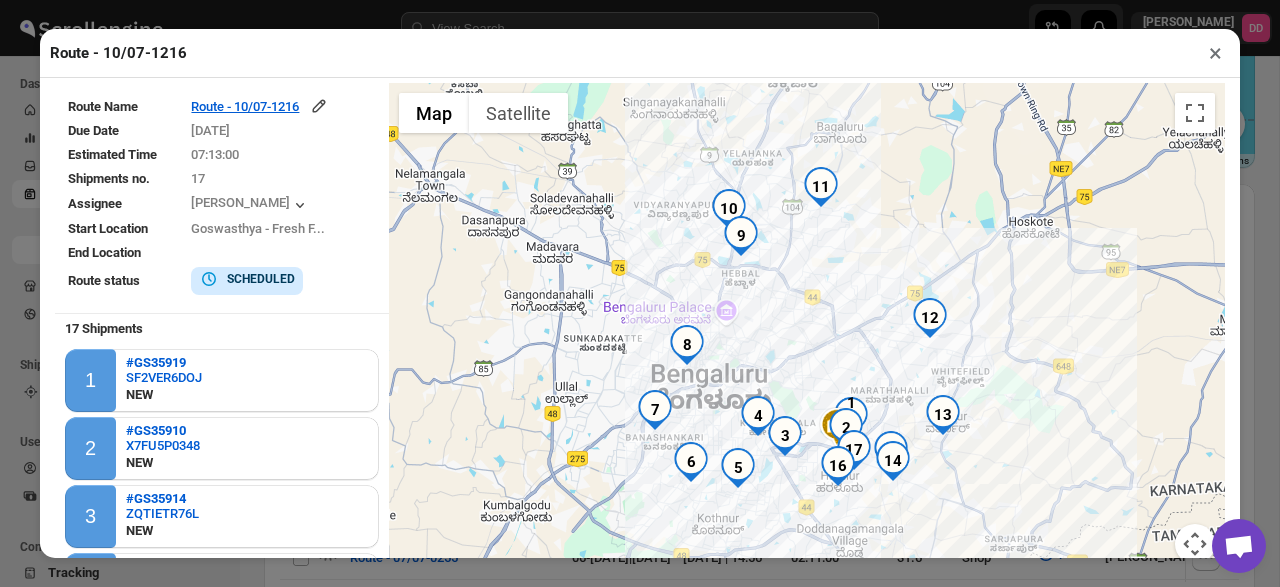 scroll, scrollTop: 260, scrollLeft: 0, axis: vertical 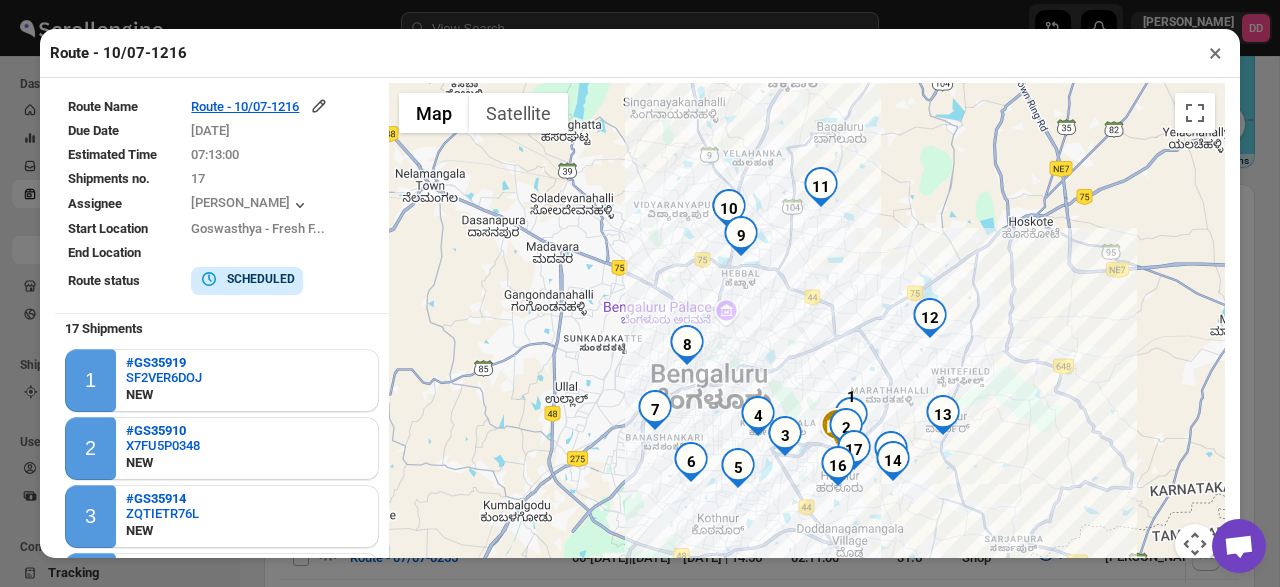 click at bounding box center [687, 345] 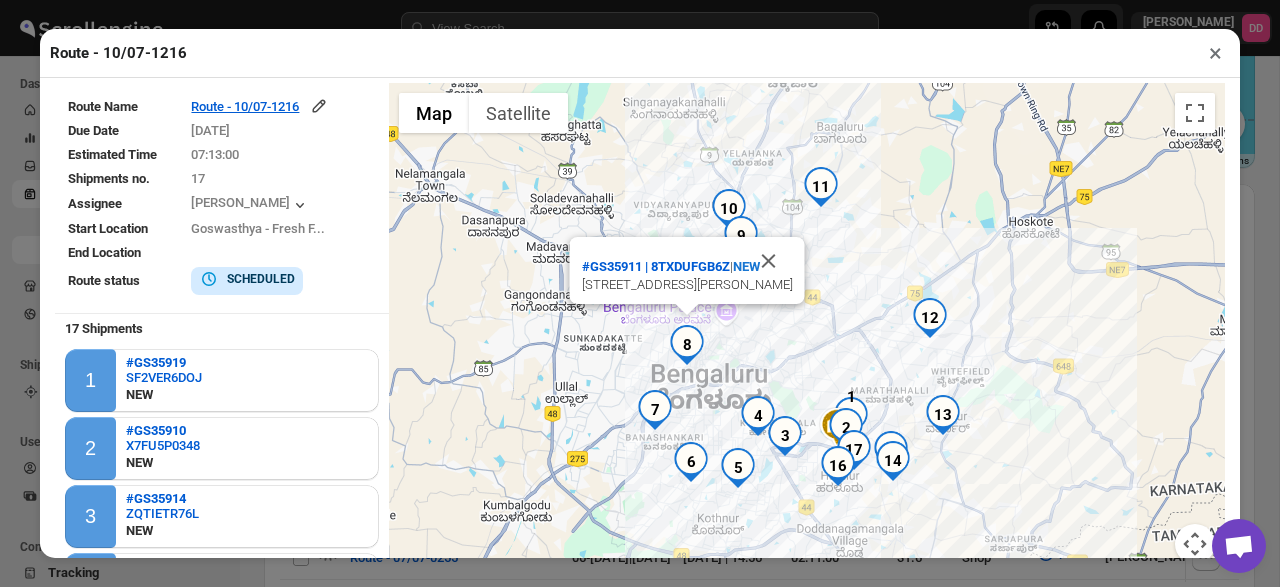 click at bounding box center (655, 410) 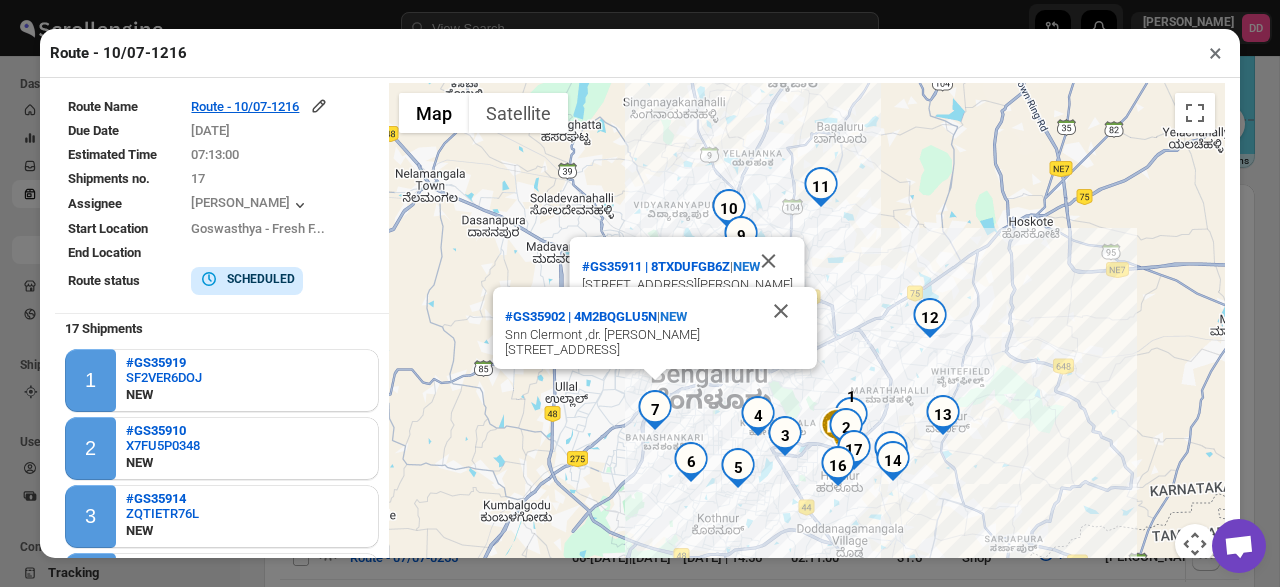 click at bounding box center (691, 462) 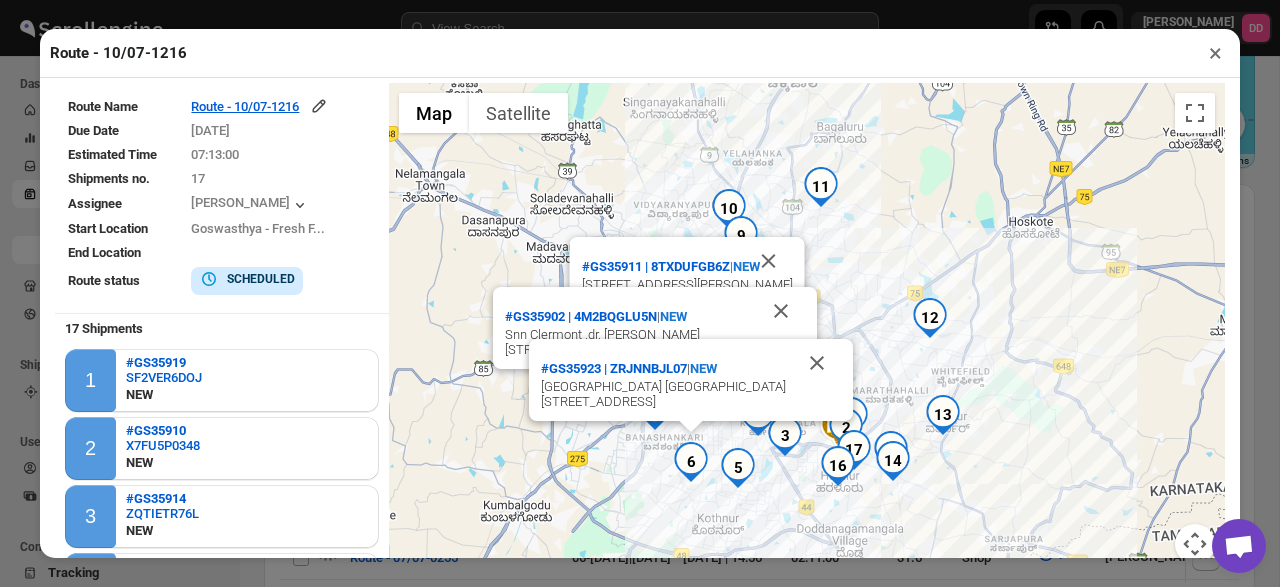 click at bounding box center [738, 468] 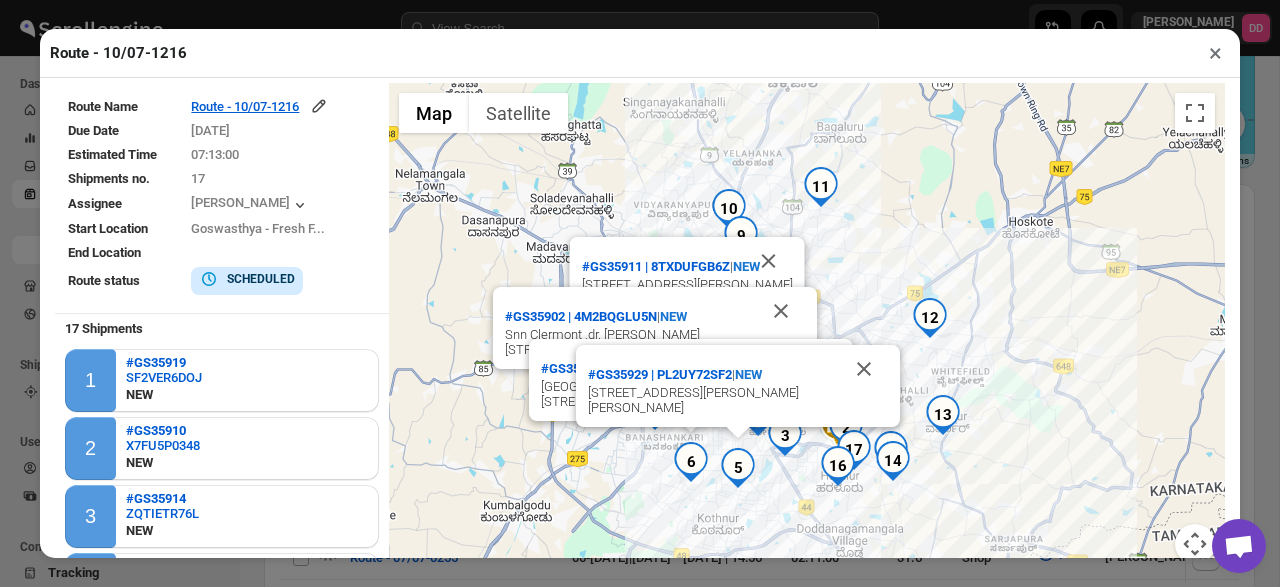 click at bounding box center [785, 436] 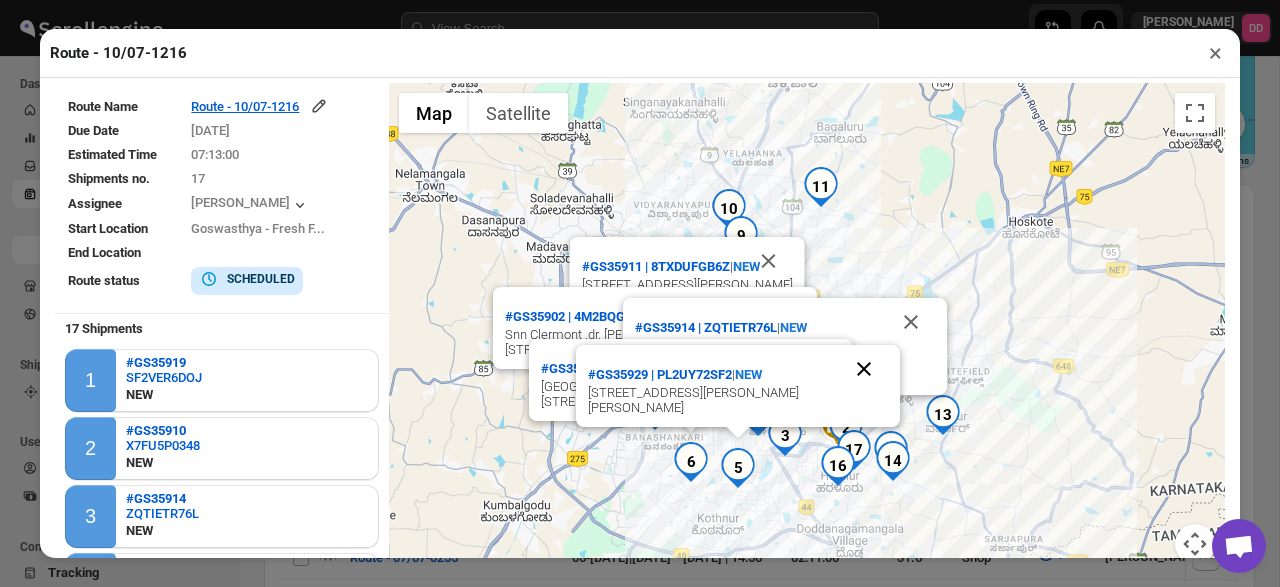 click at bounding box center (864, 369) 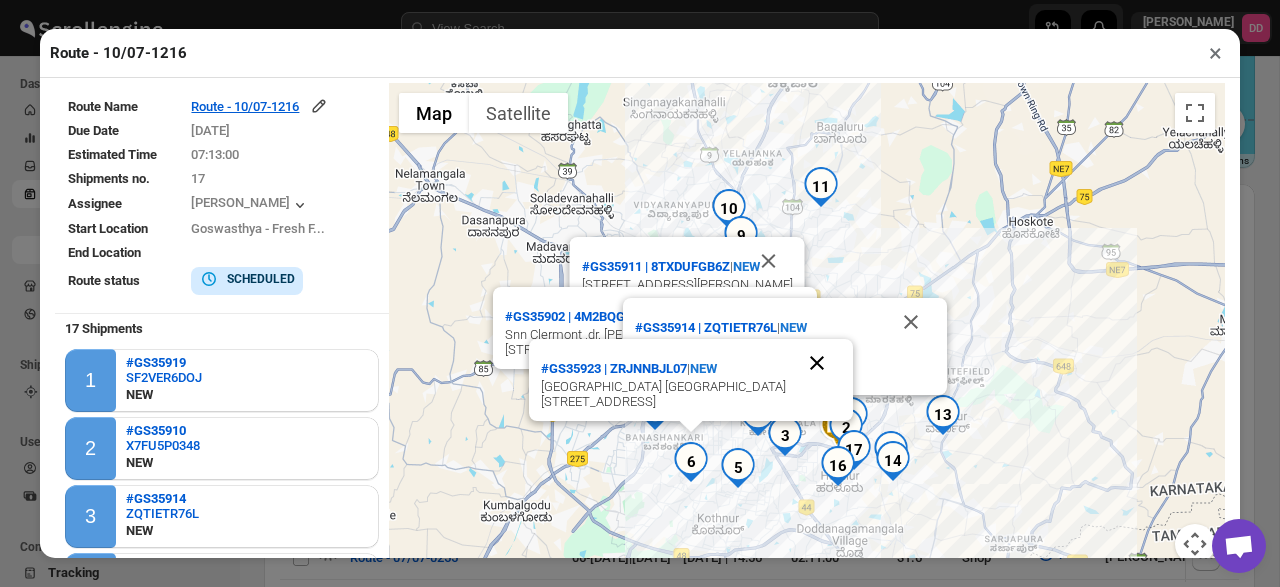 click at bounding box center (817, 363) 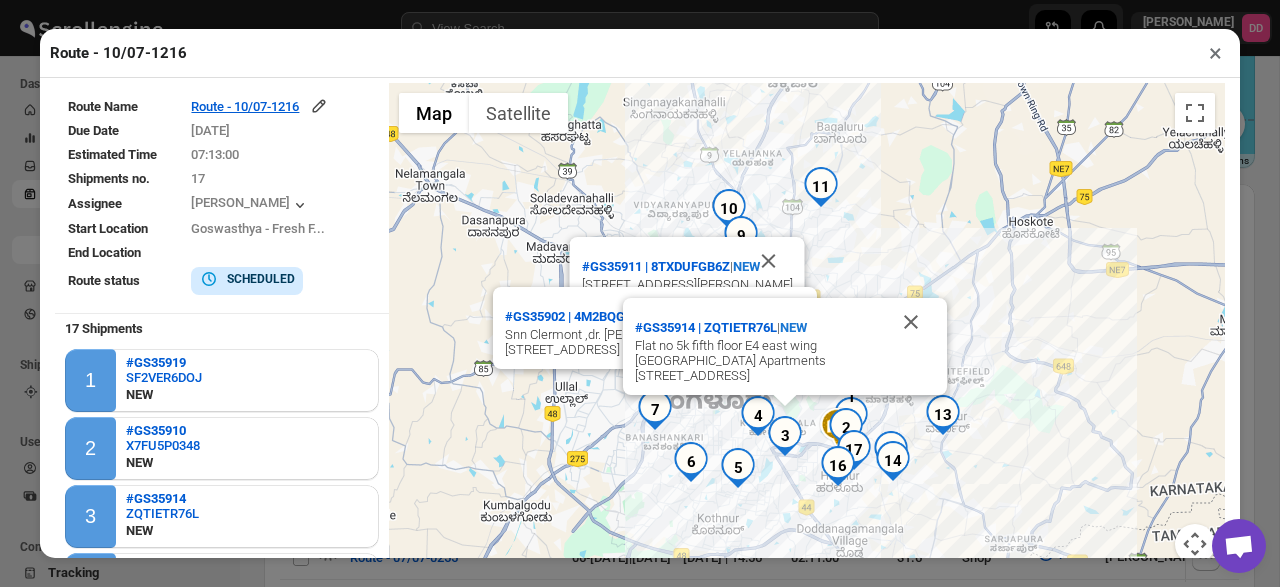 click at bounding box center (758, 416) 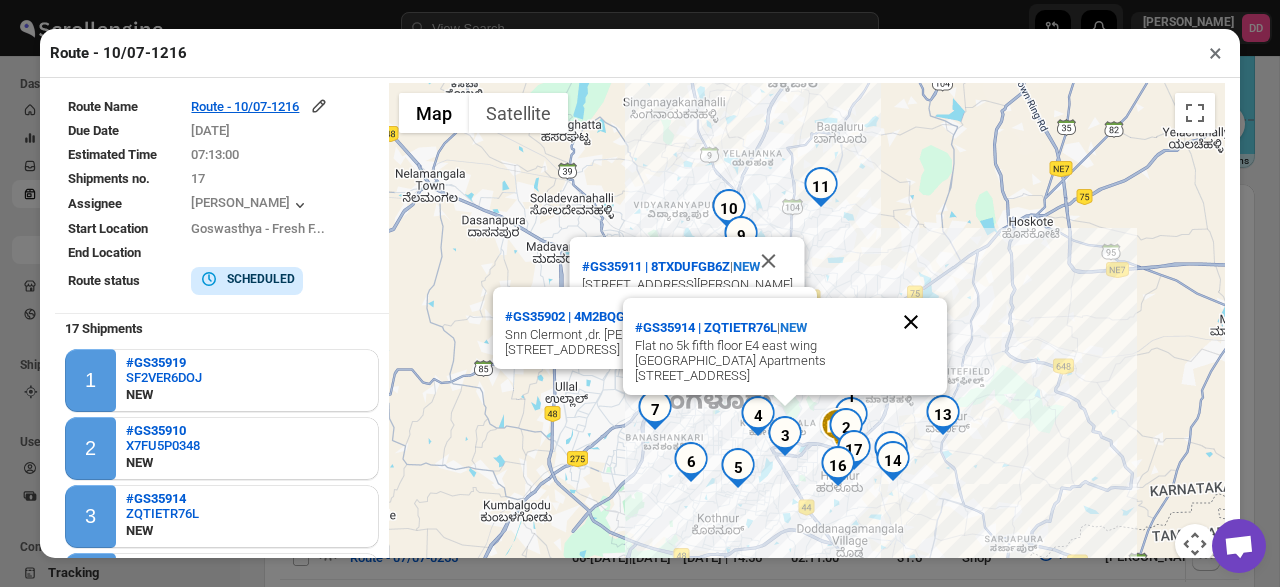click at bounding box center (911, 322) 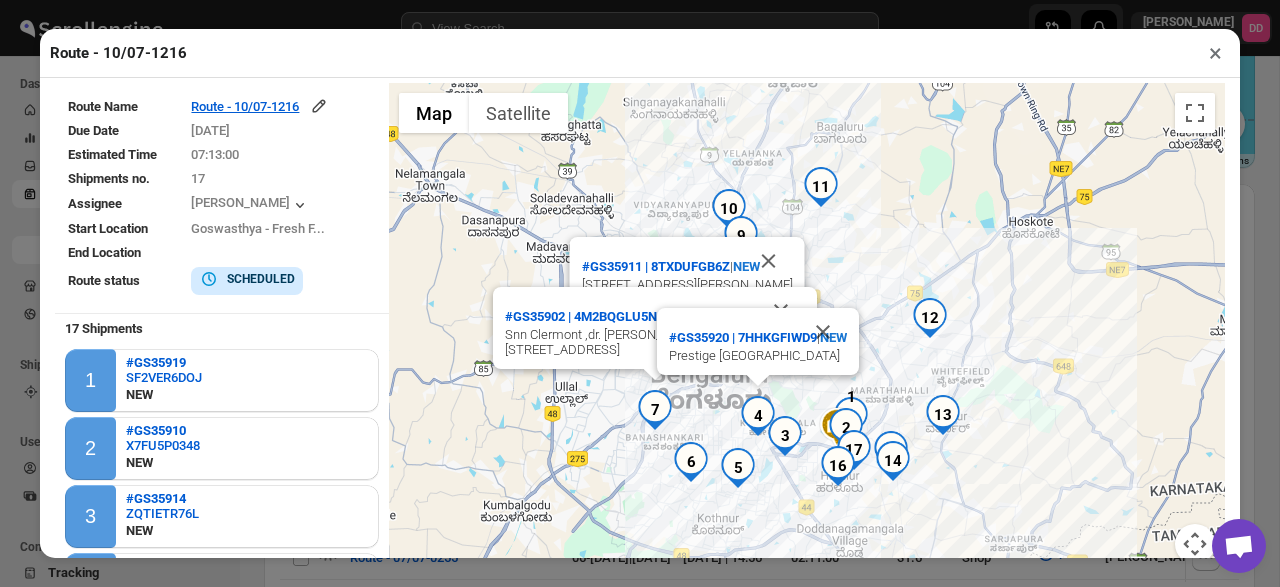 click at bounding box center [846, 428] 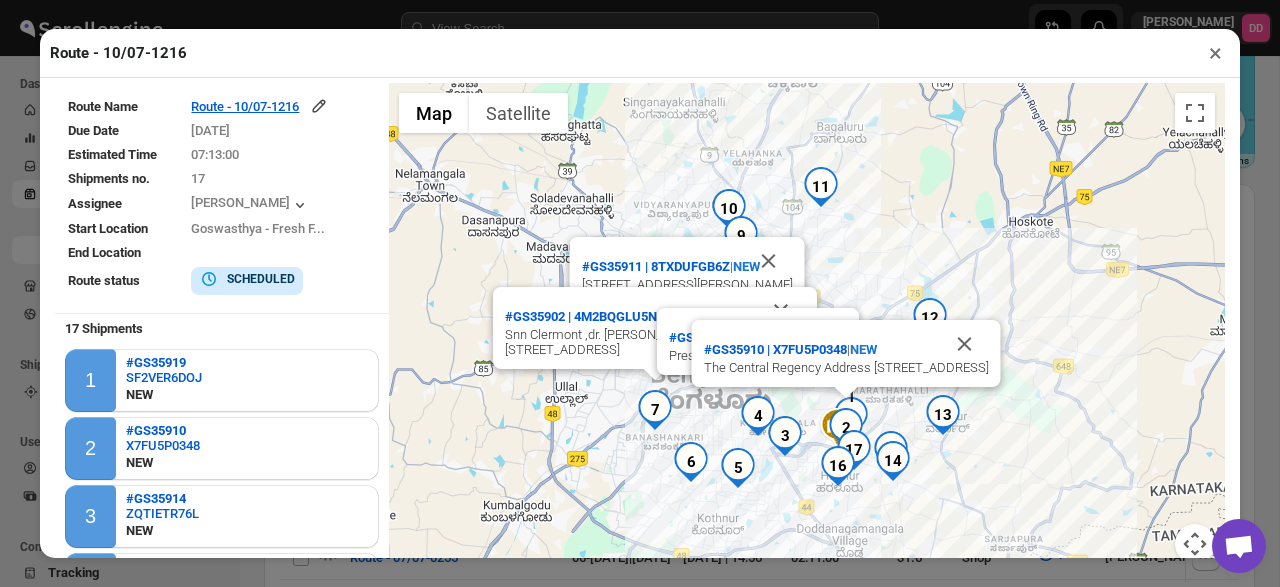 click at bounding box center (851, 417) 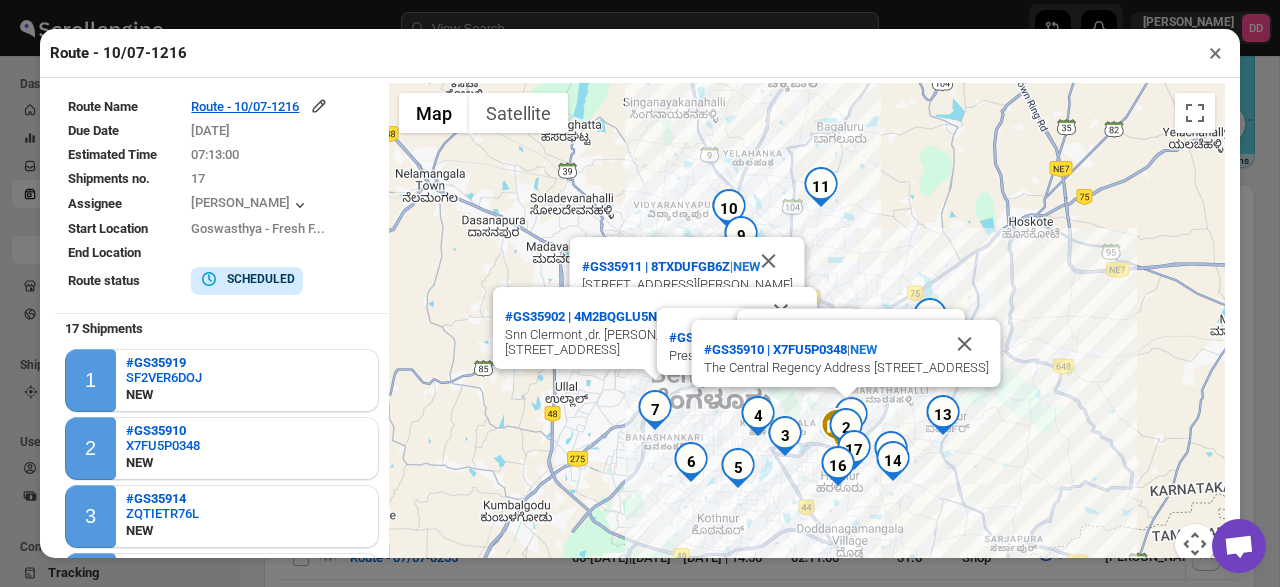 click at bounding box center [838, 466] 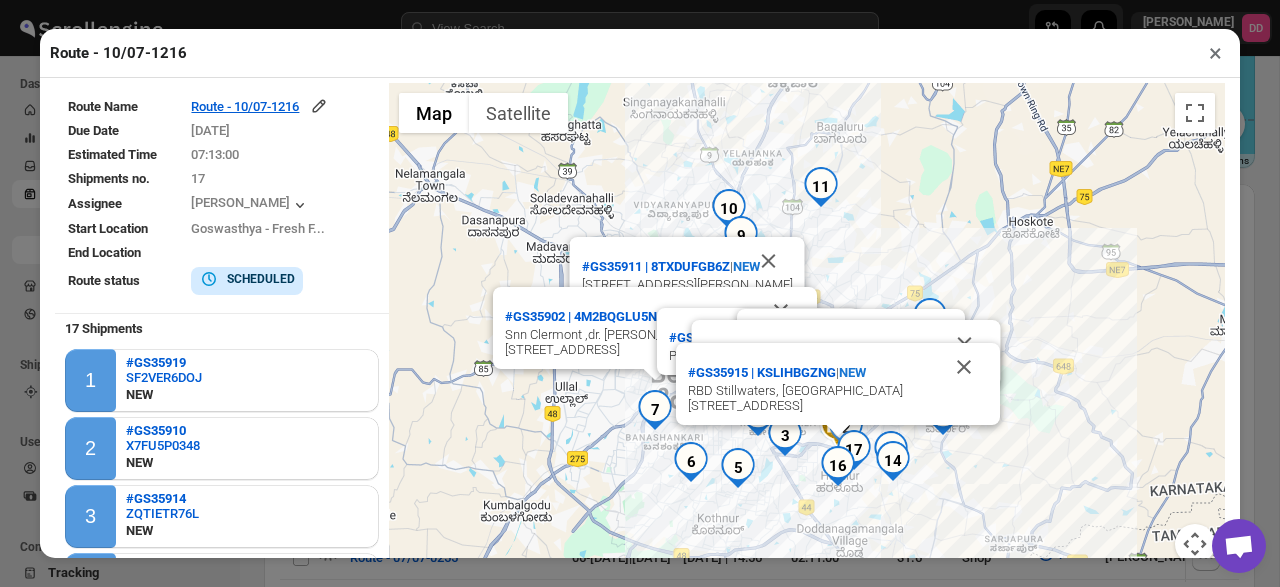 click at bounding box center [893, 461] 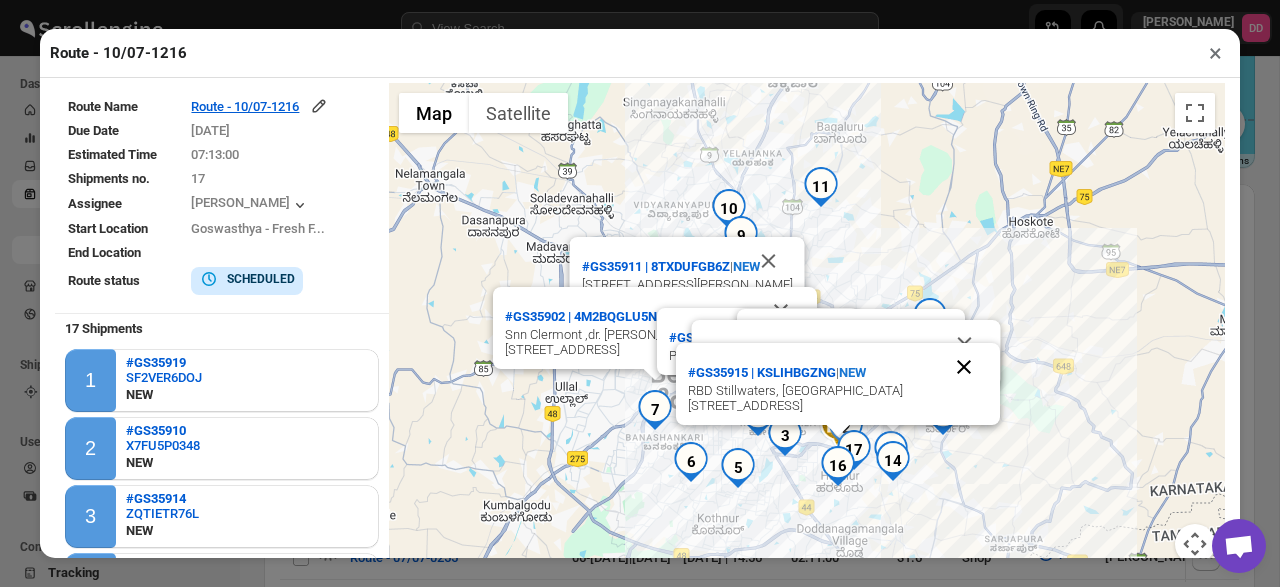 click at bounding box center [964, 367] 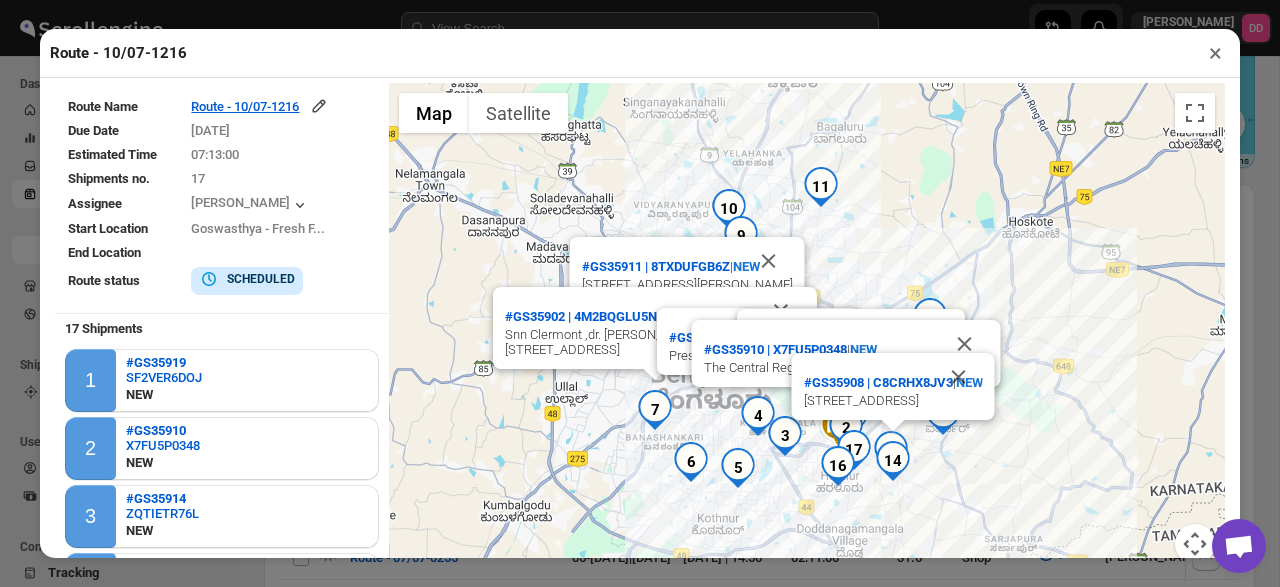 click at bounding box center [891, 451] 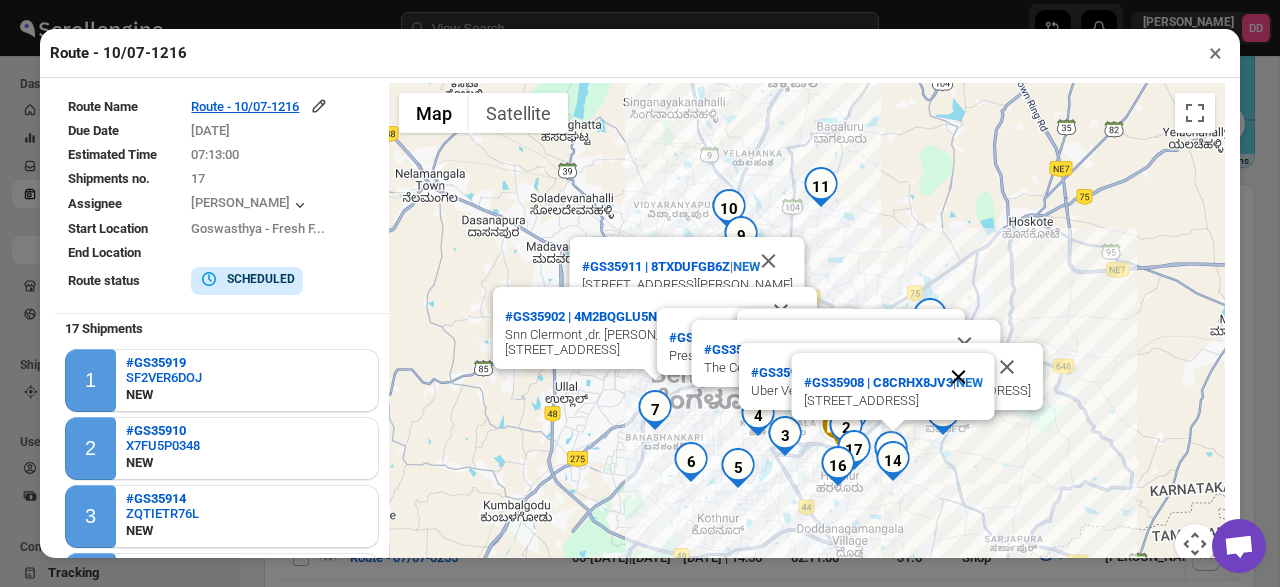 click at bounding box center (959, 377) 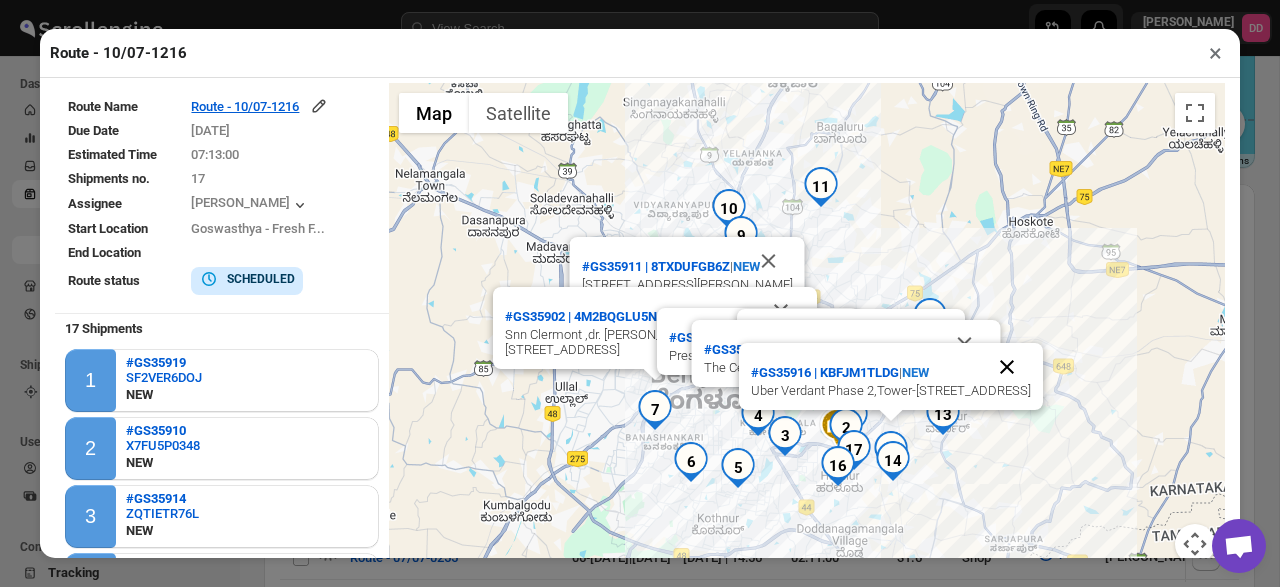 click at bounding box center [1007, 367] 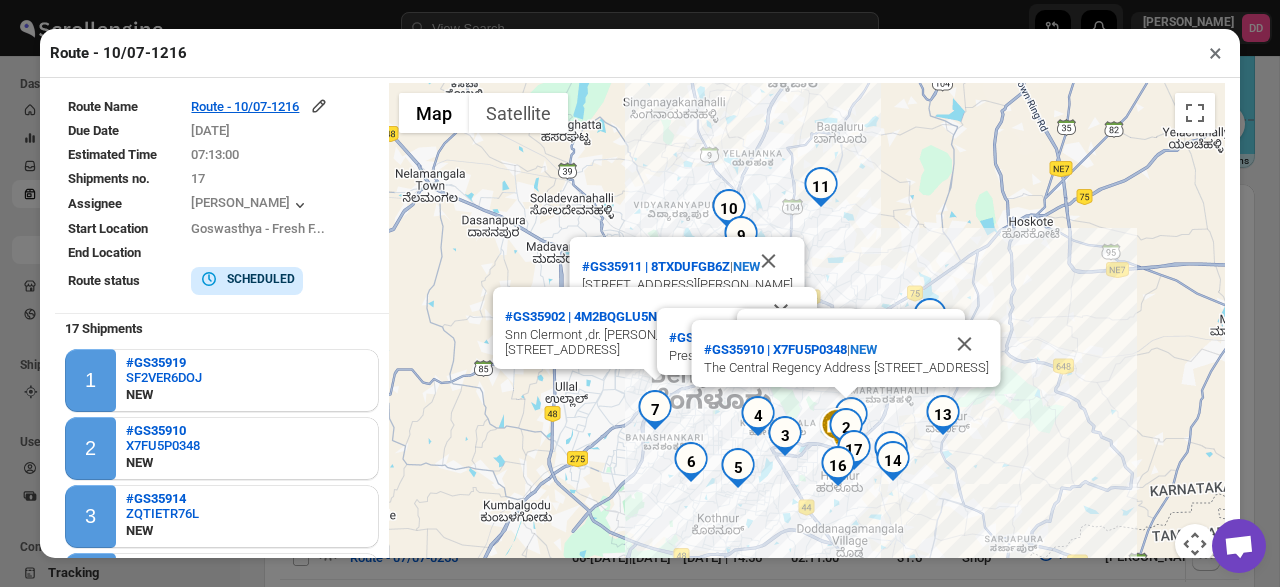 click at bounding box center [943, 415] 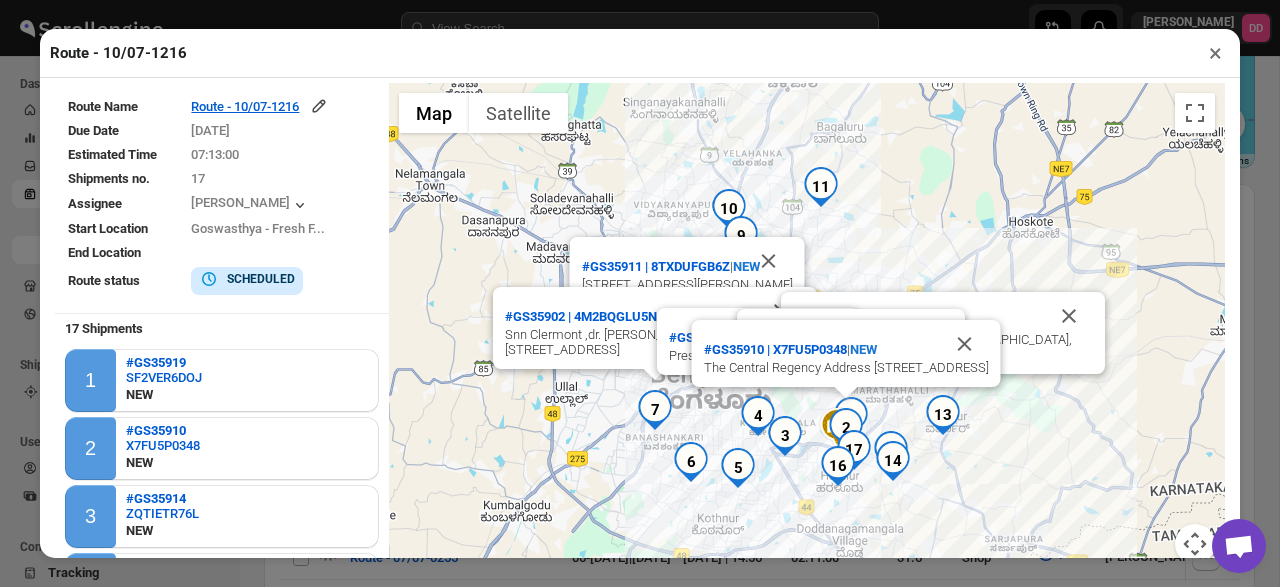 click at bounding box center (919, 302) 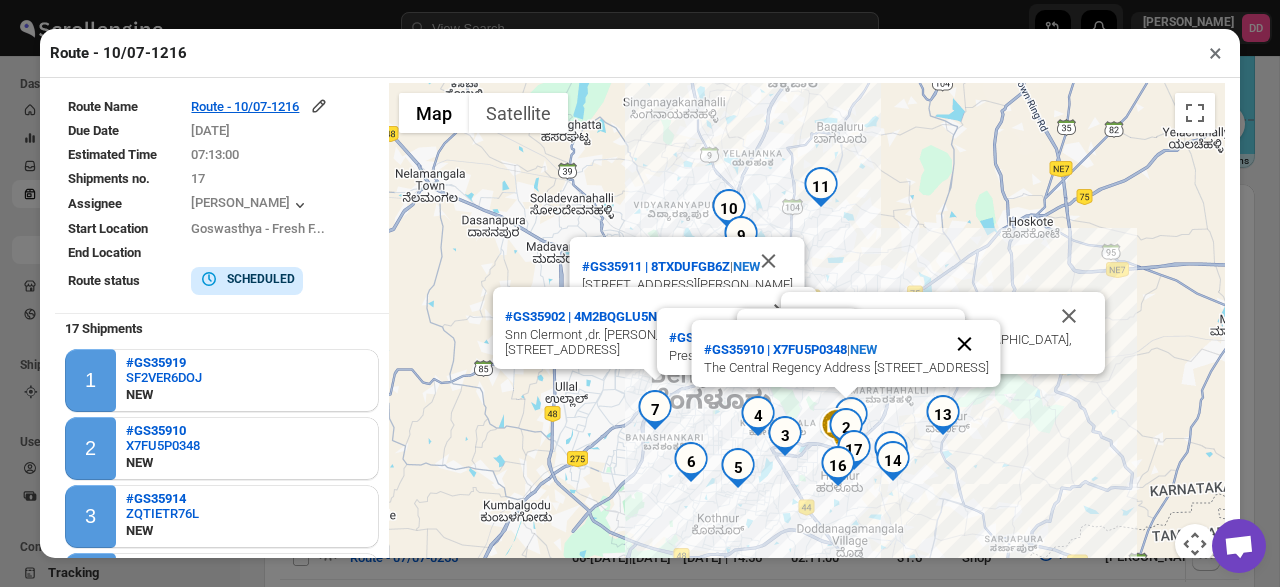 click at bounding box center [965, 344] 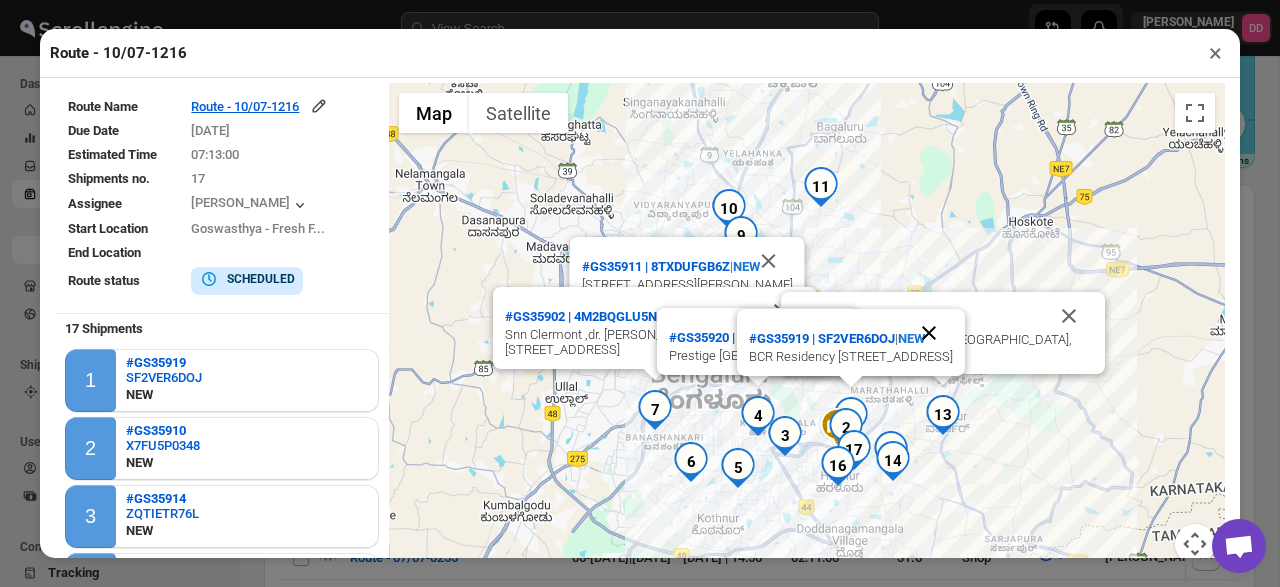 click at bounding box center (929, 333) 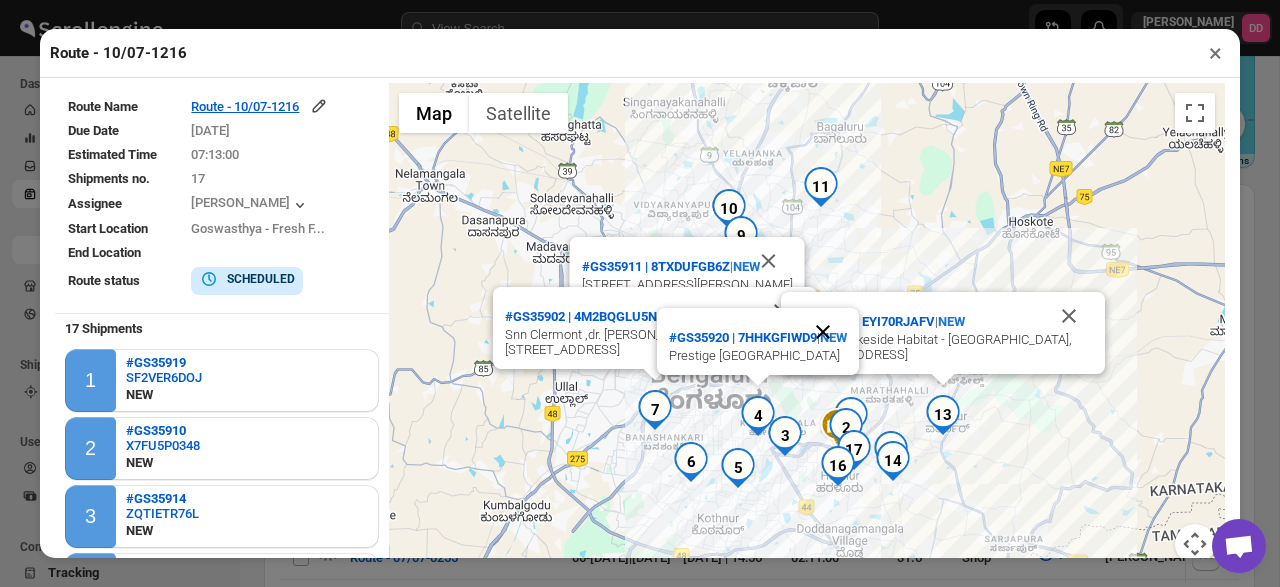 click at bounding box center [823, 332] 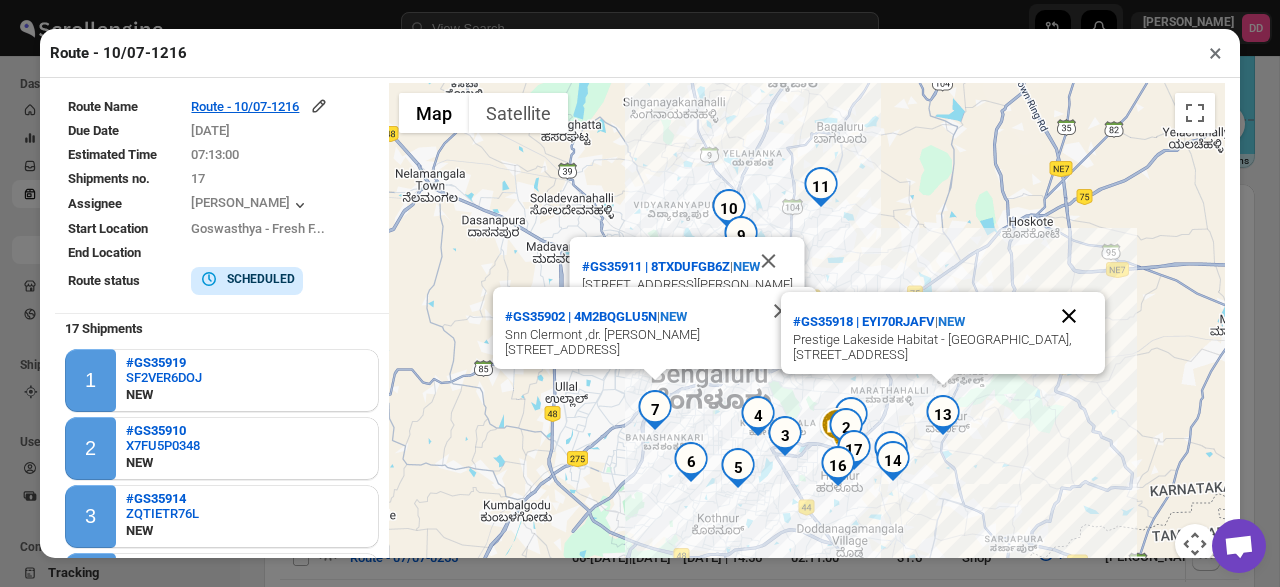 click at bounding box center (1069, 316) 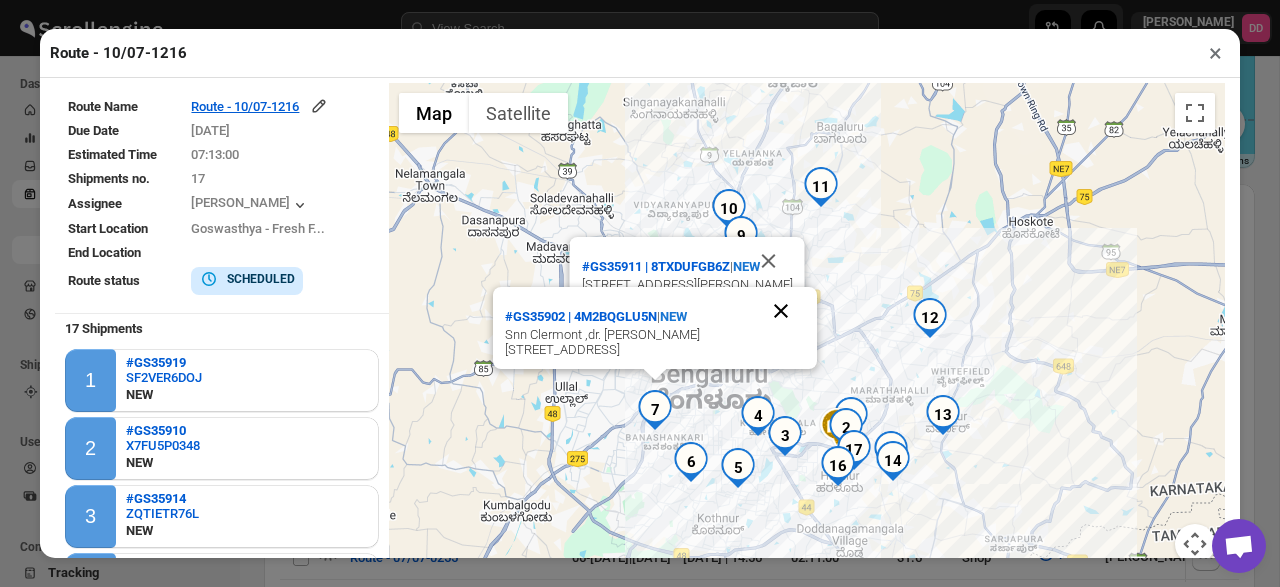 click at bounding box center [781, 311] 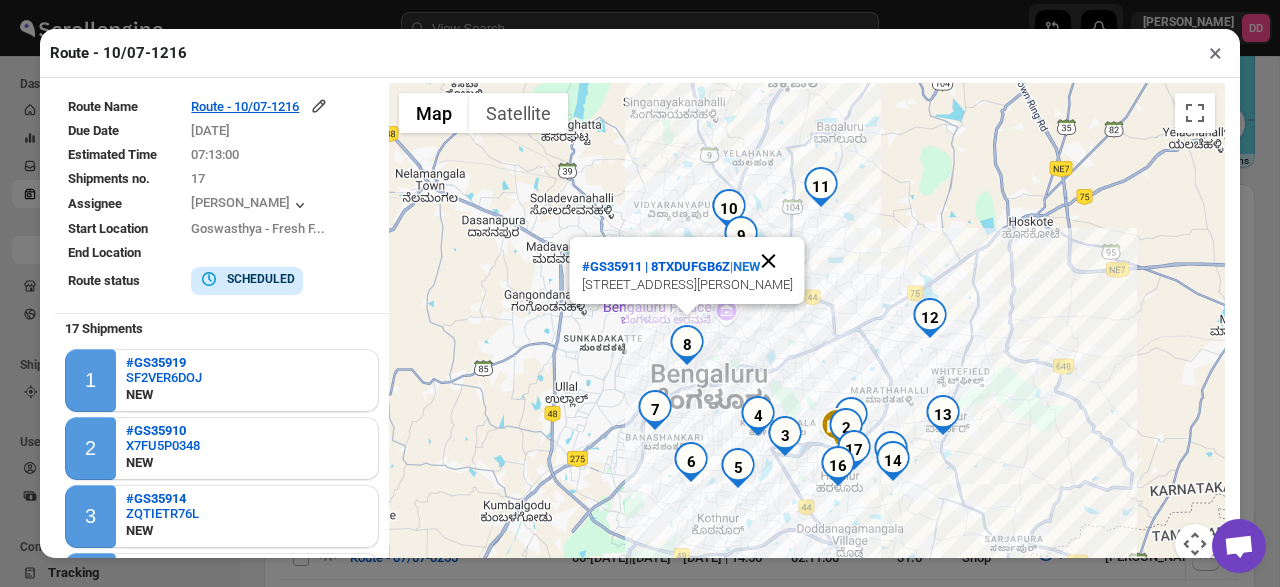 click at bounding box center [769, 261] 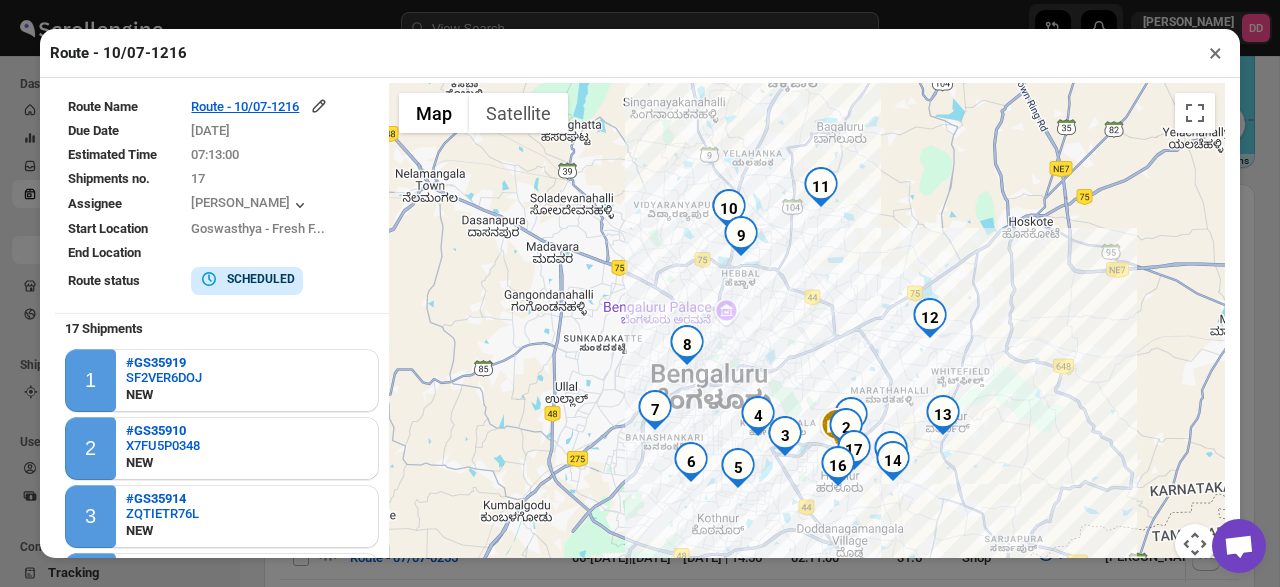 click at bounding box center [821, 187] 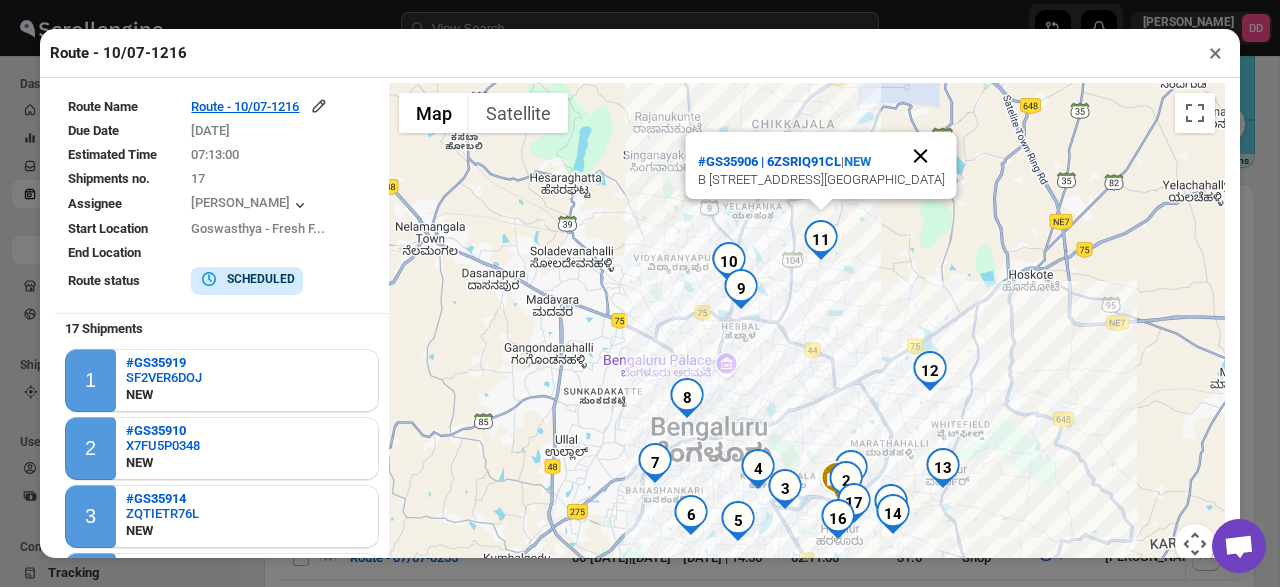 click at bounding box center (921, 156) 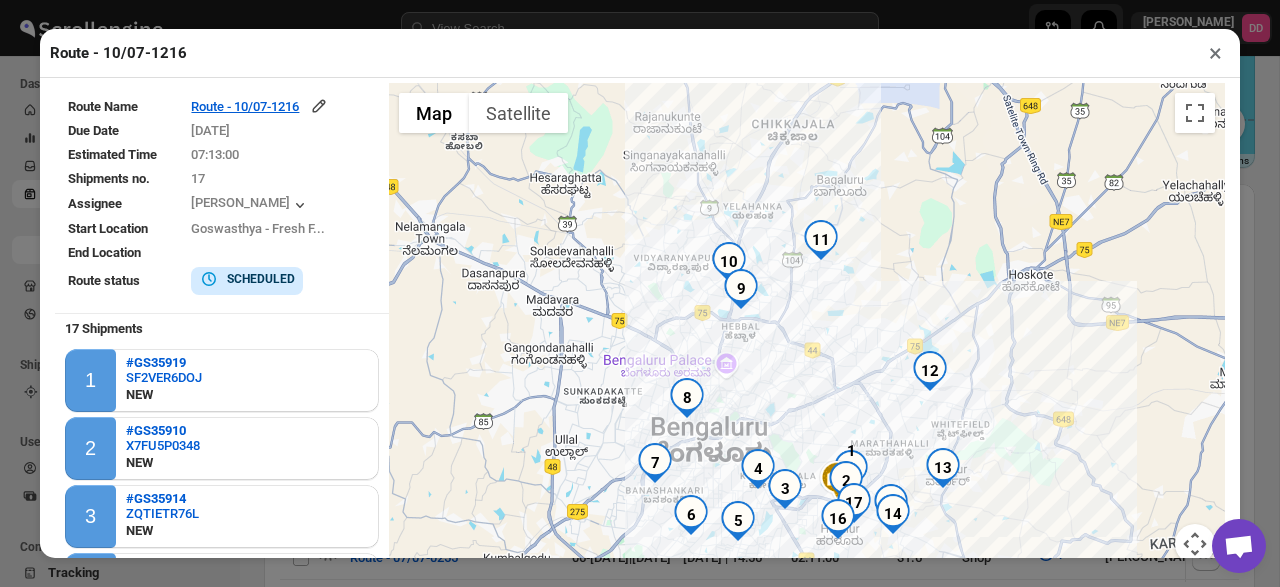click at bounding box center (729, 262) 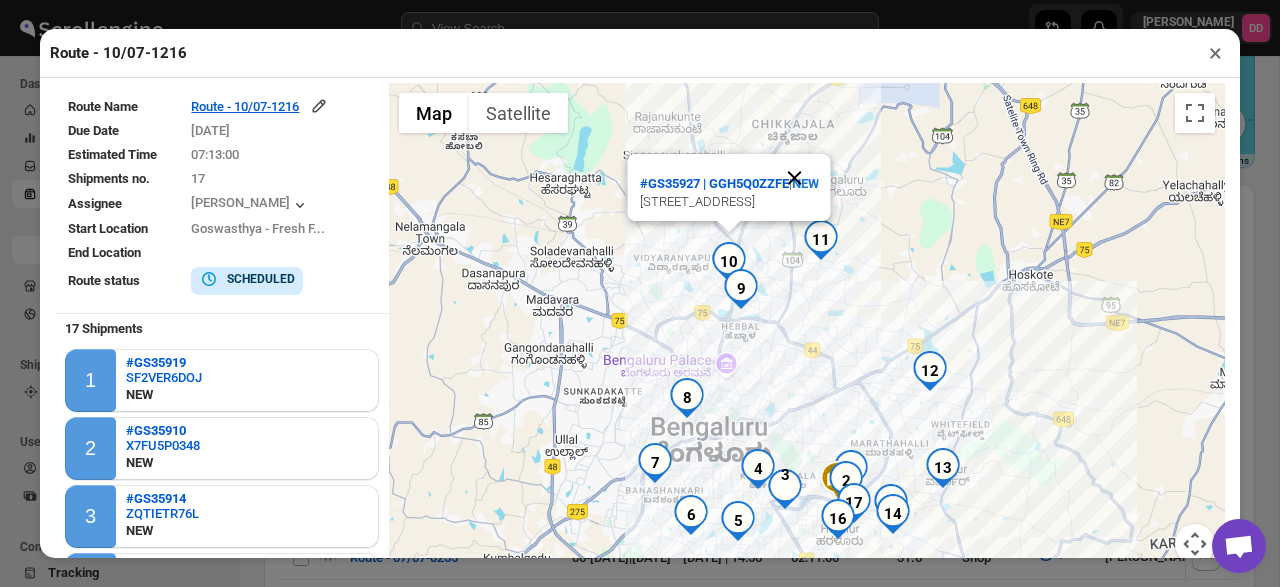 click at bounding box center (795, 178) 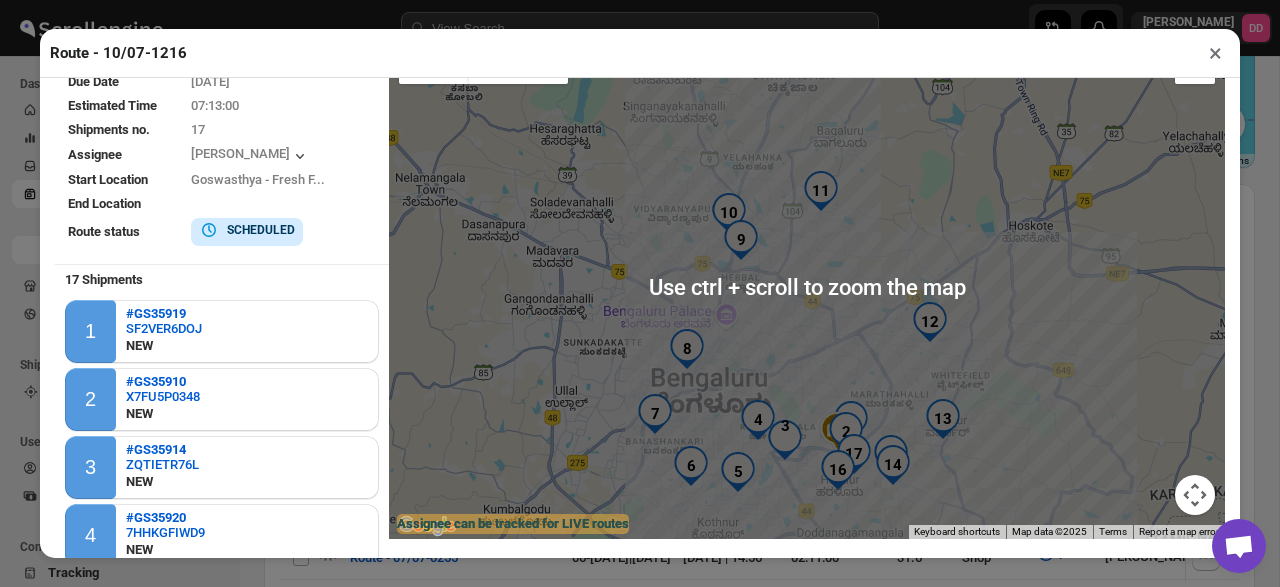 scroll, scrollTop: 50, scrollLeft: 0, axis: vertical 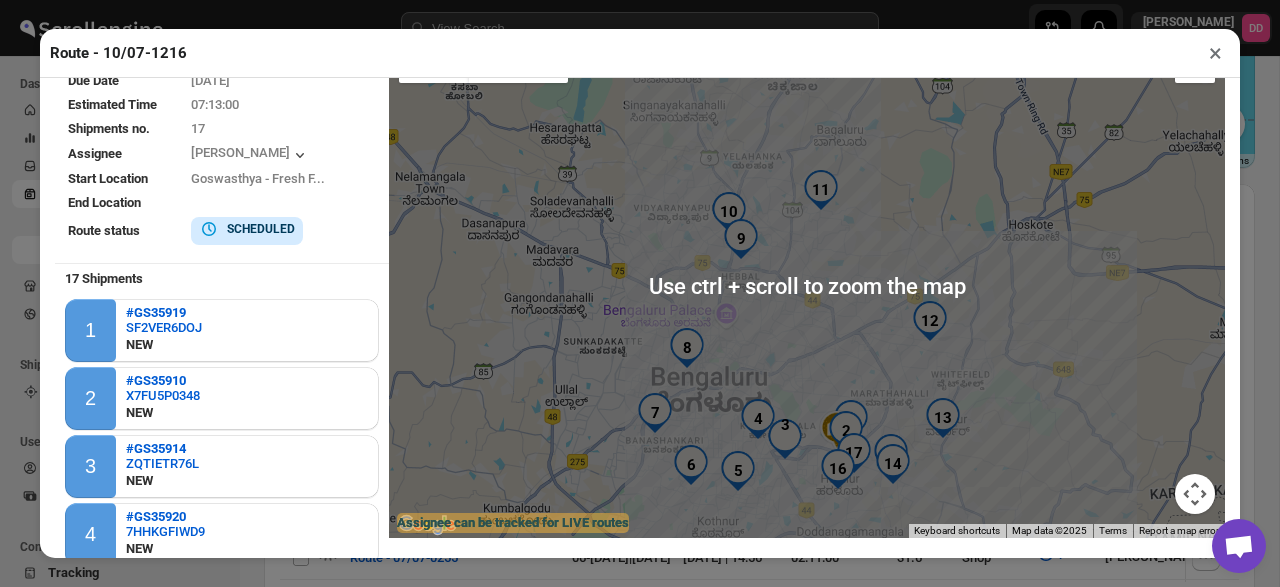 click on "To navigate, press the arrow keys." at bounding box center (807, 285) 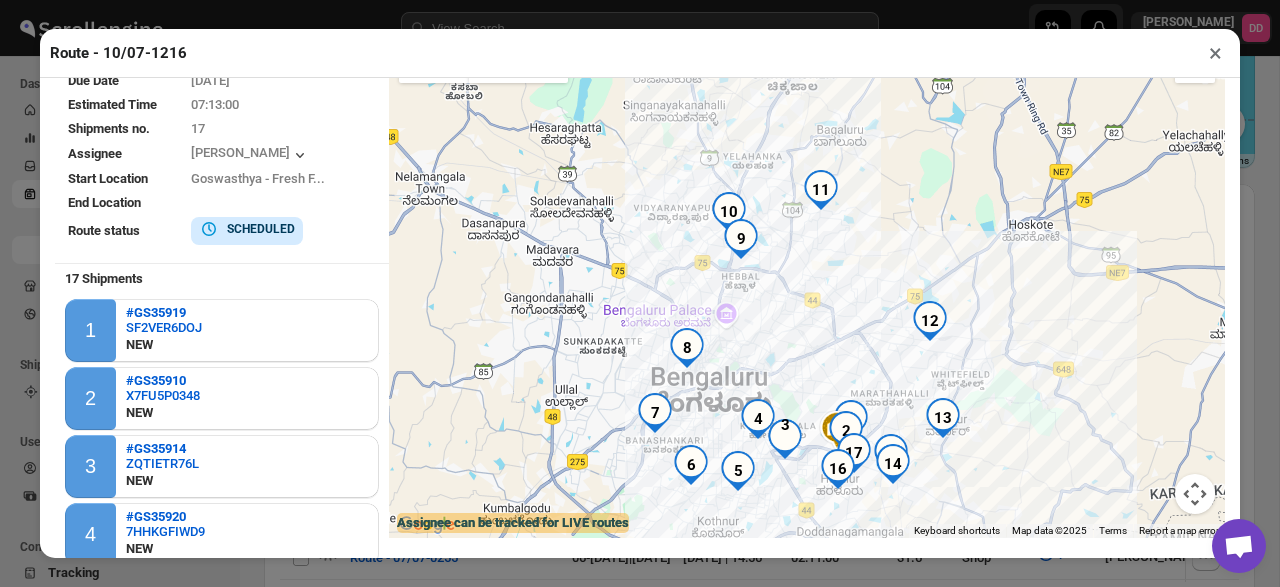 click at bounding box center (821, 190) 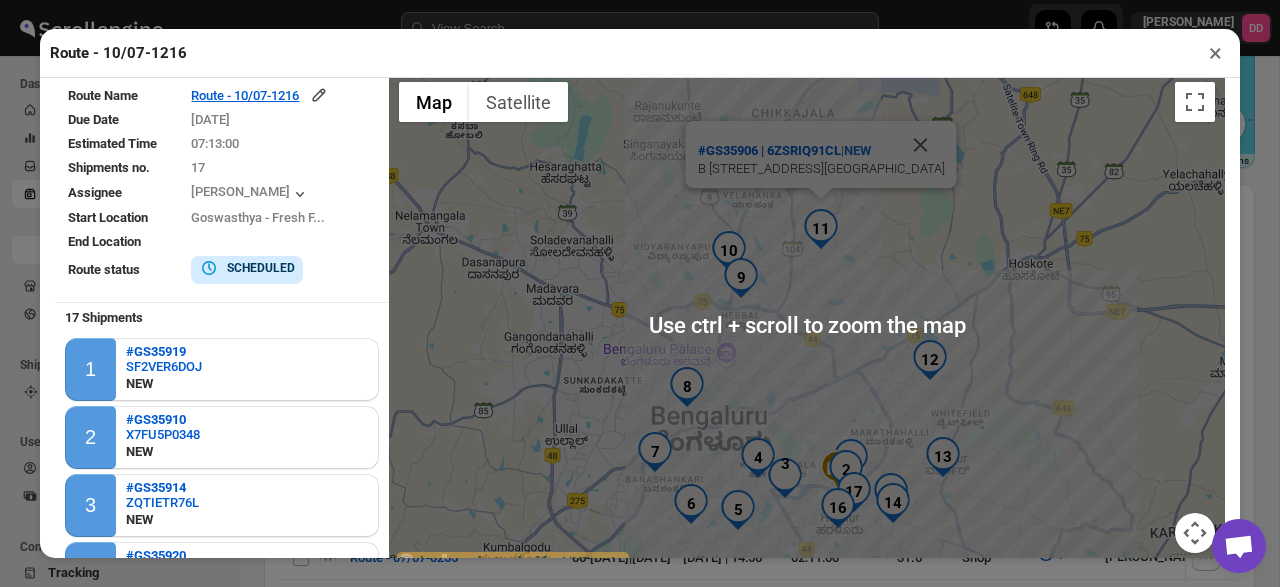 scroll, scrollTop: 6, scrollLeft: 0, axis: vertical 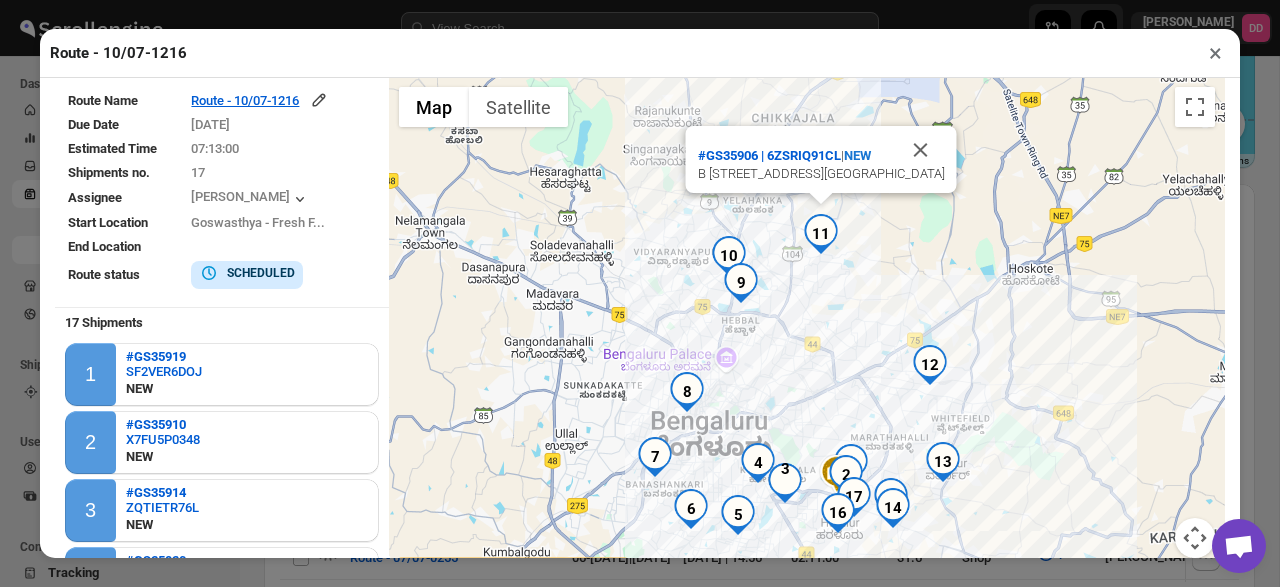 click at bounding box center [729, 256] 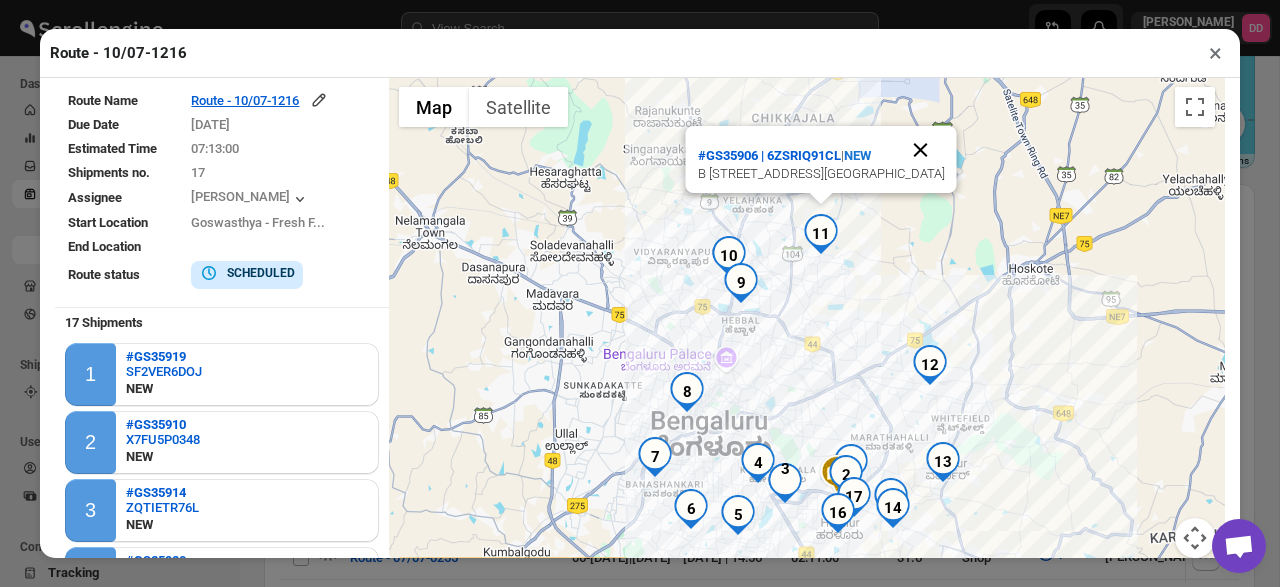 click at bounding box center (921, 150) 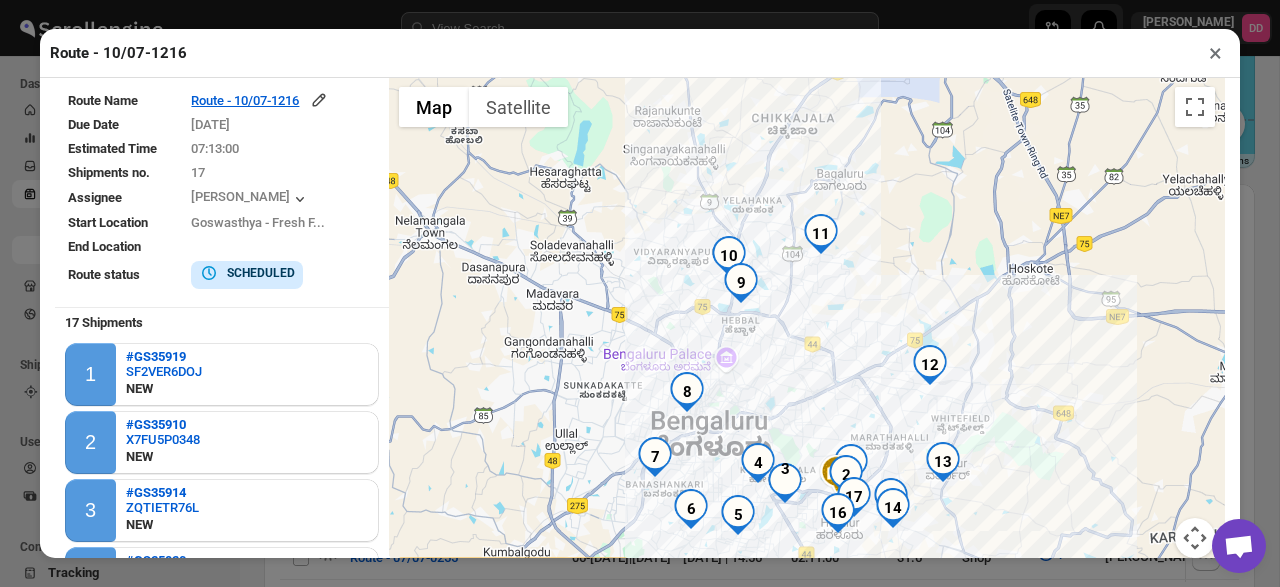 click at bounding box center (729, 256) 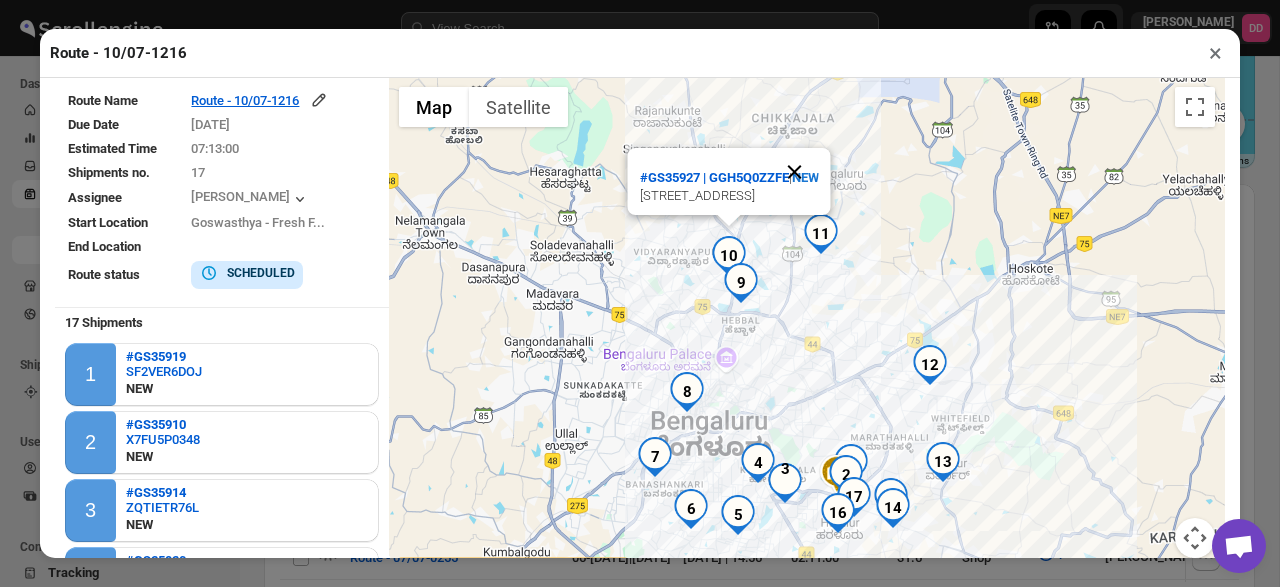 click at bounding box center [795, 172] 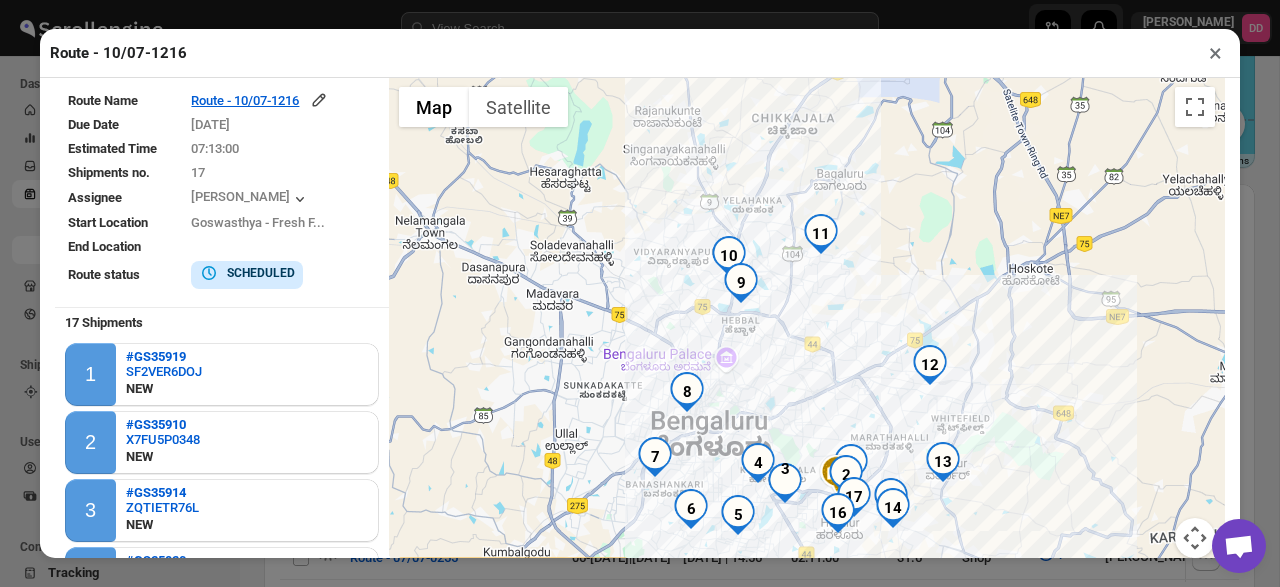 click at bounding box center [741, 283] 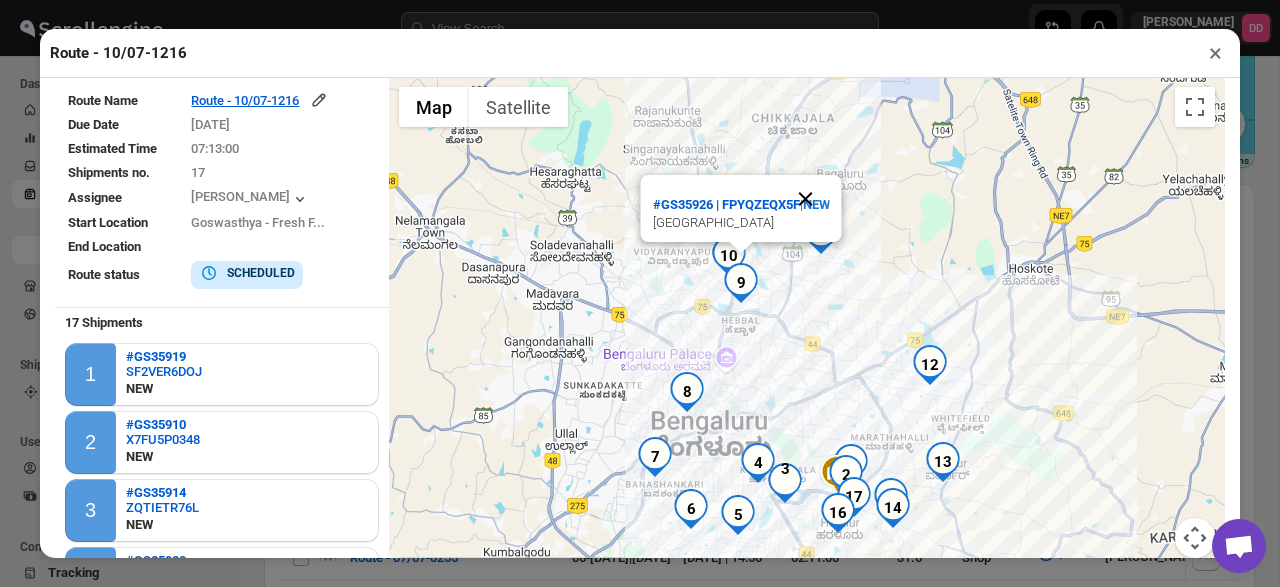 click at bounding box center [806, 199] 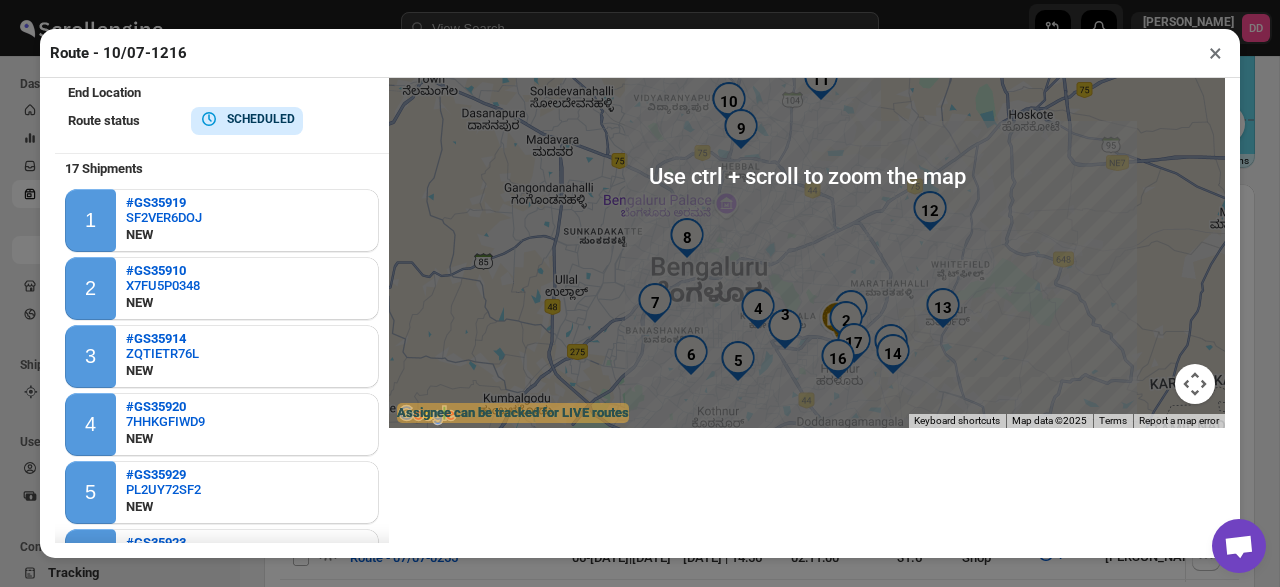 scroll, scrollTop: 0, scrollLeft: 0, axis: both 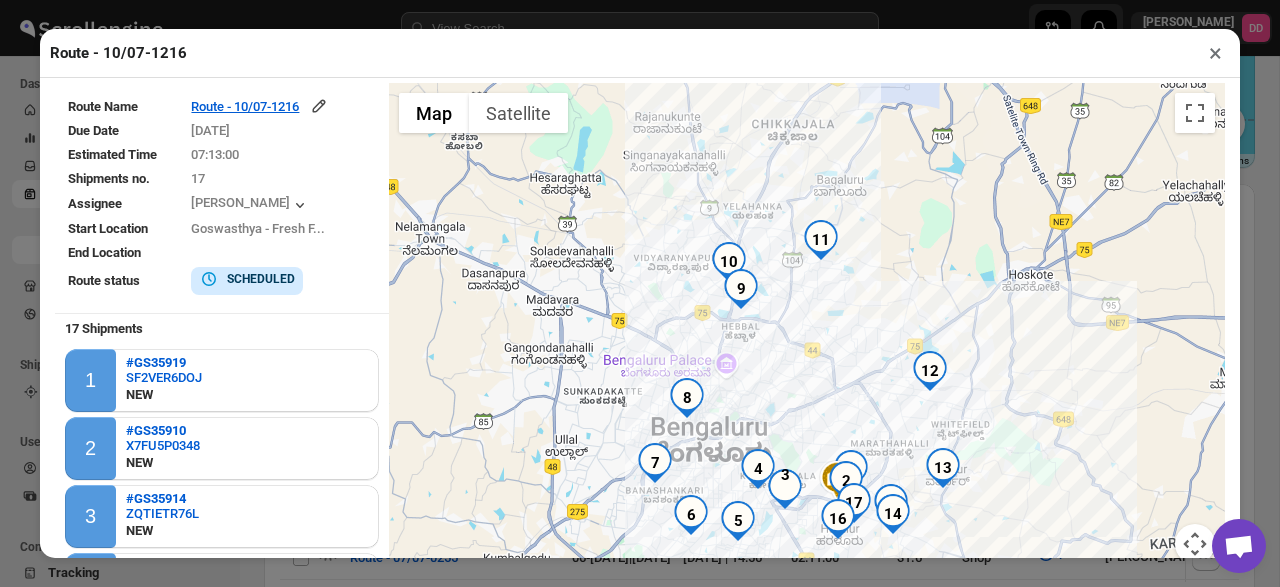 click at bounding box center (729, 262) 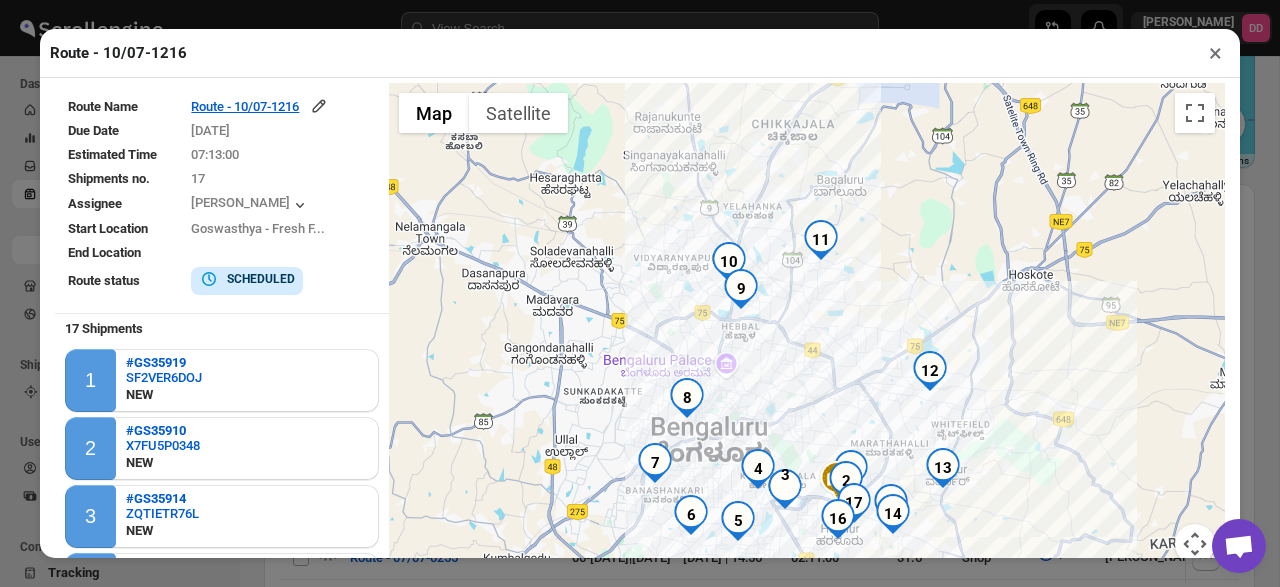 click on "×" at bounding box center (1215, 53) 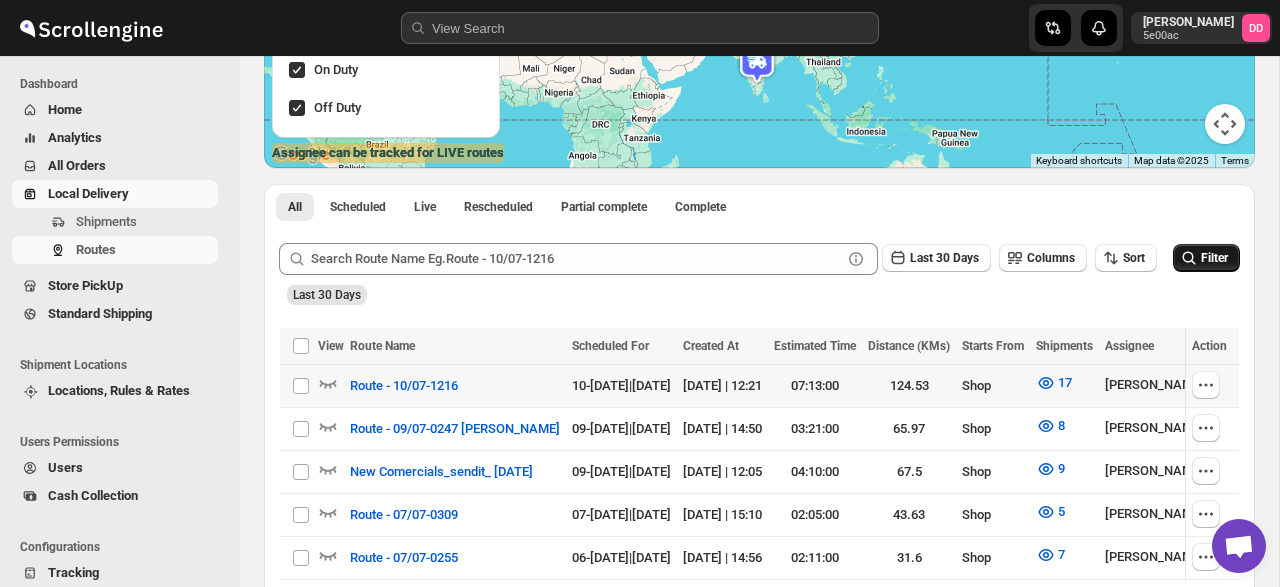 click on "Filter" at bounding box center [1206, 258] 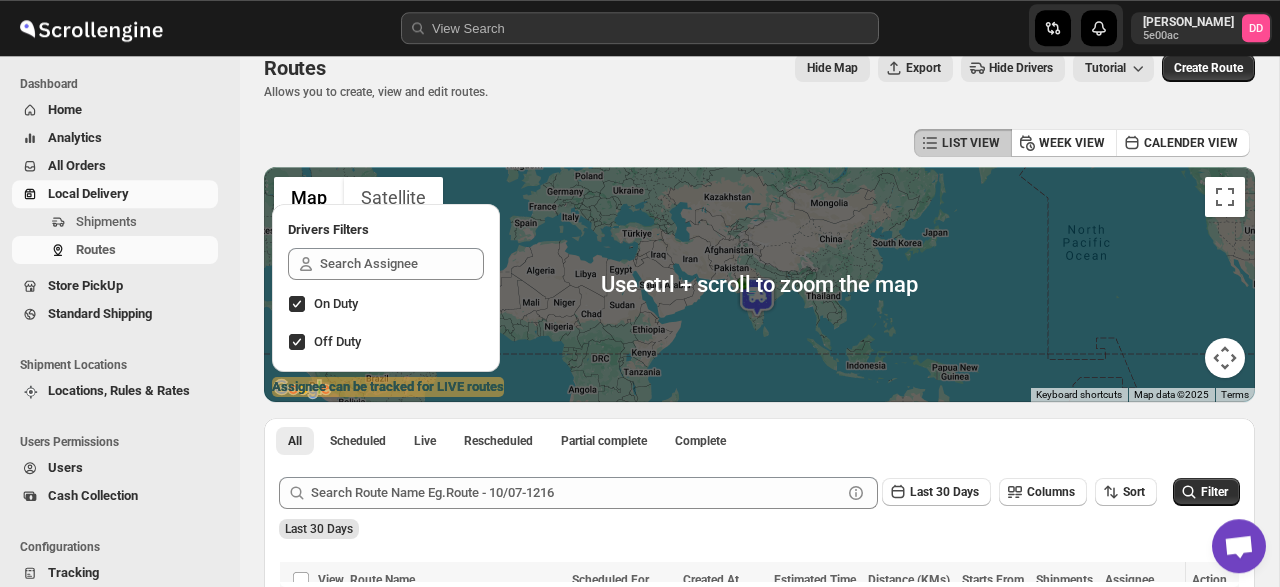 scroll, scrollTop: 26, scrollLeft: 0, axis: vertical 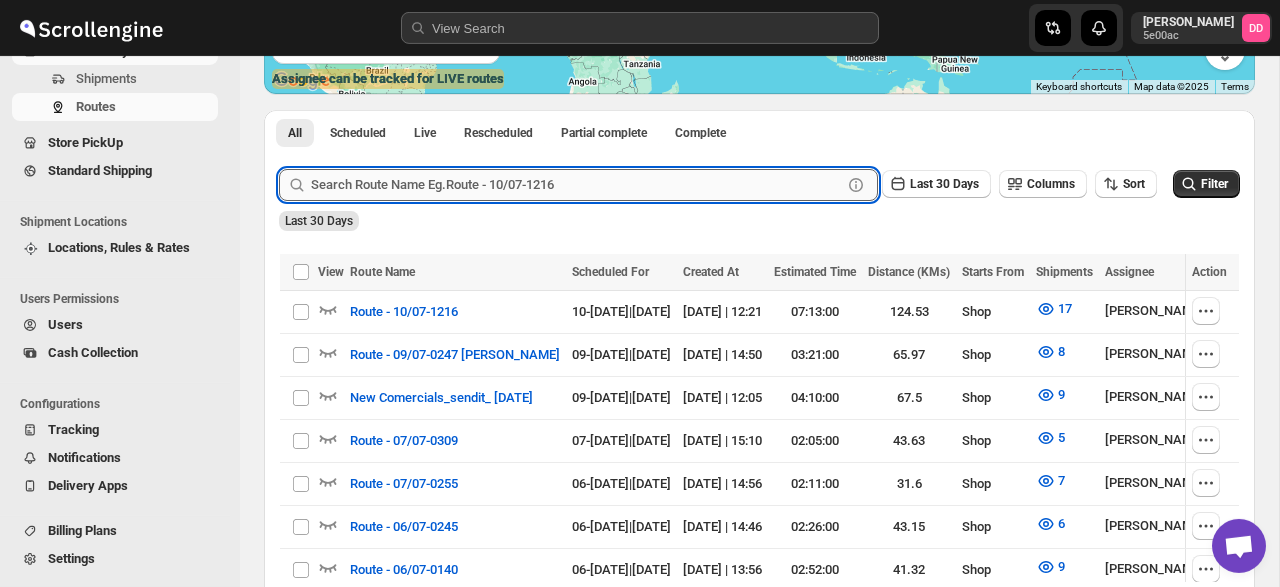 click at bounding box center [576, 185] 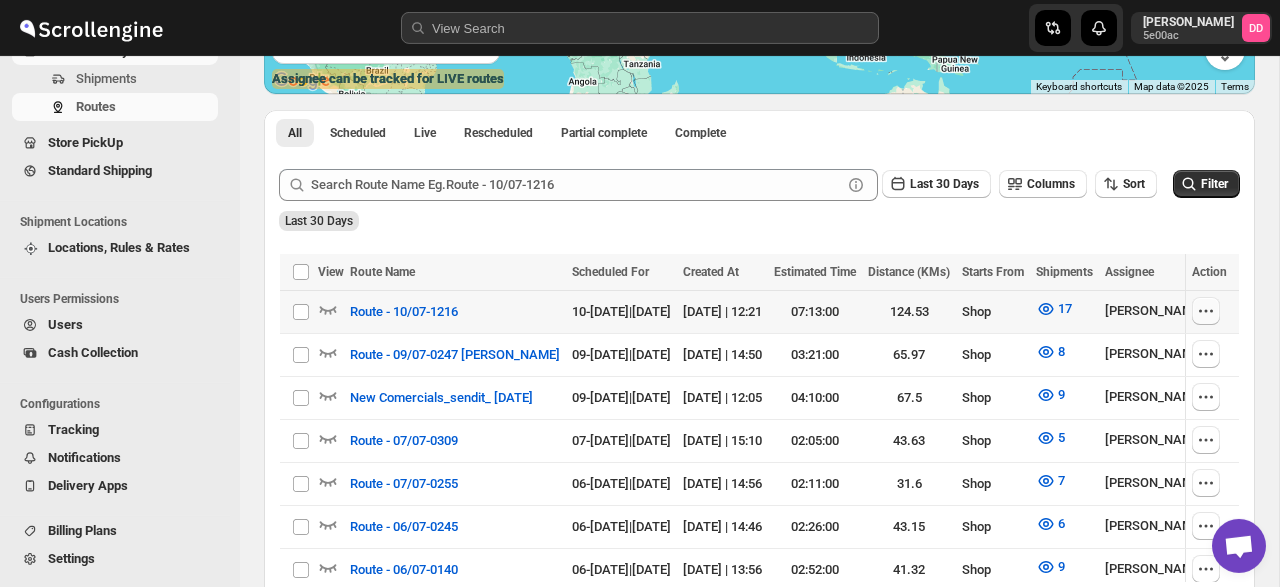 click 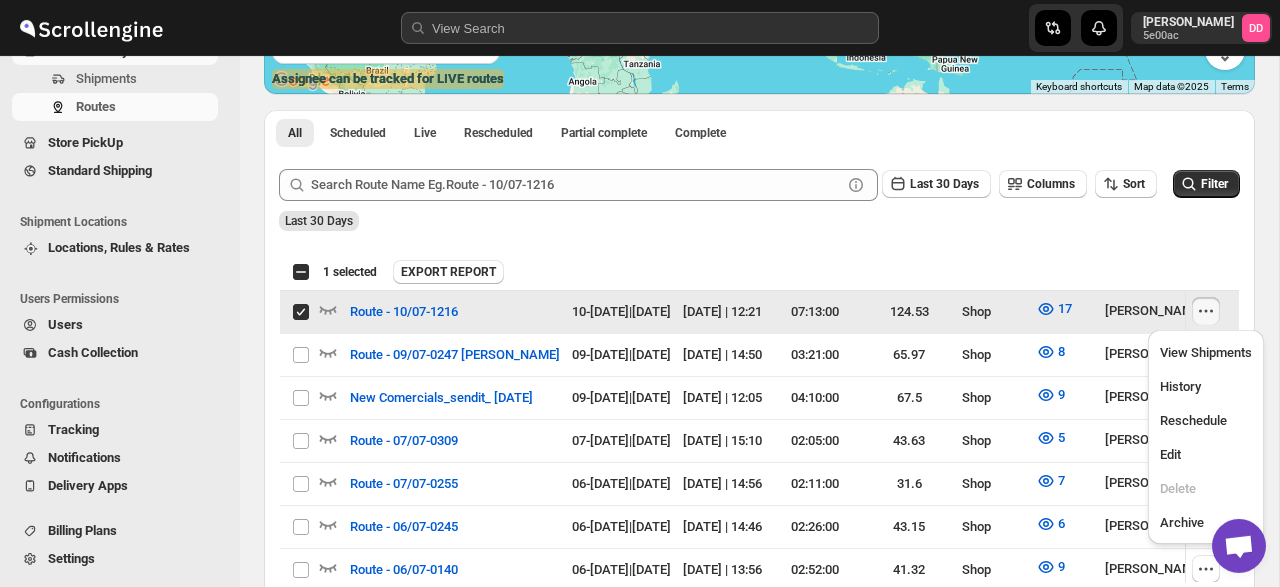 click 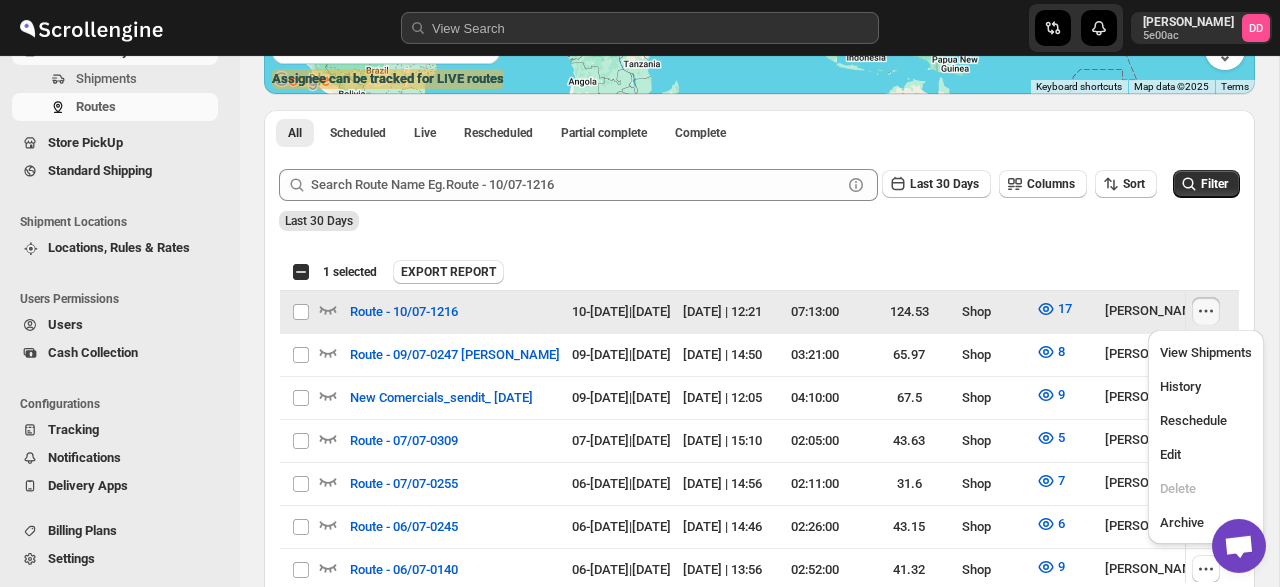 checkbox on "false" 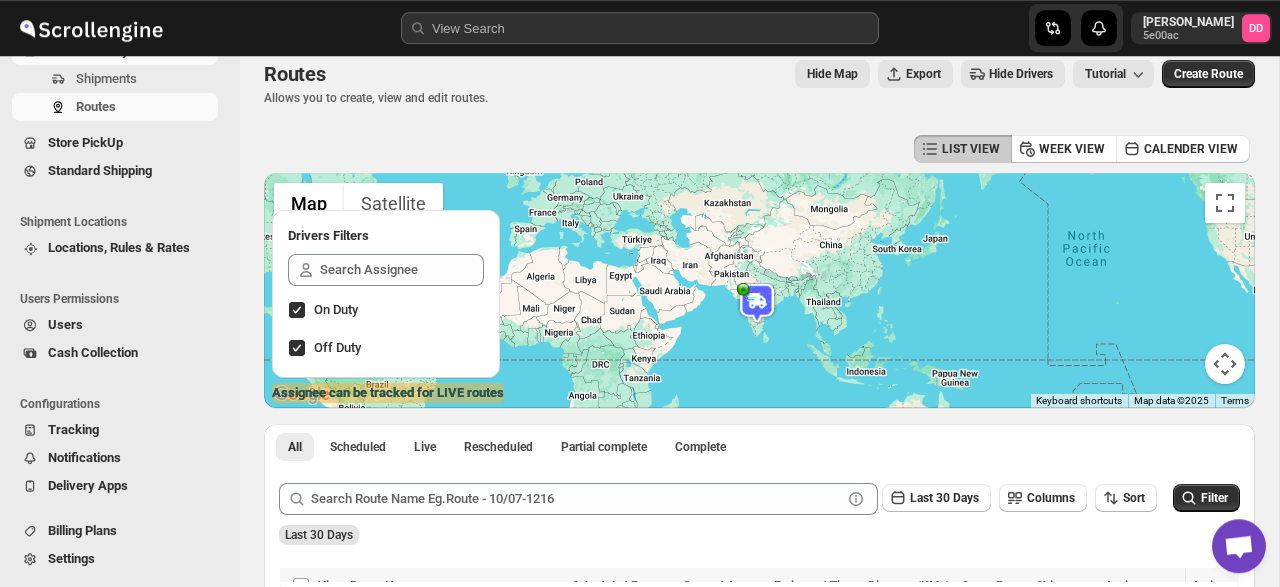 scroll, scrollTop: 0, scrollLeft: 0, axis: both 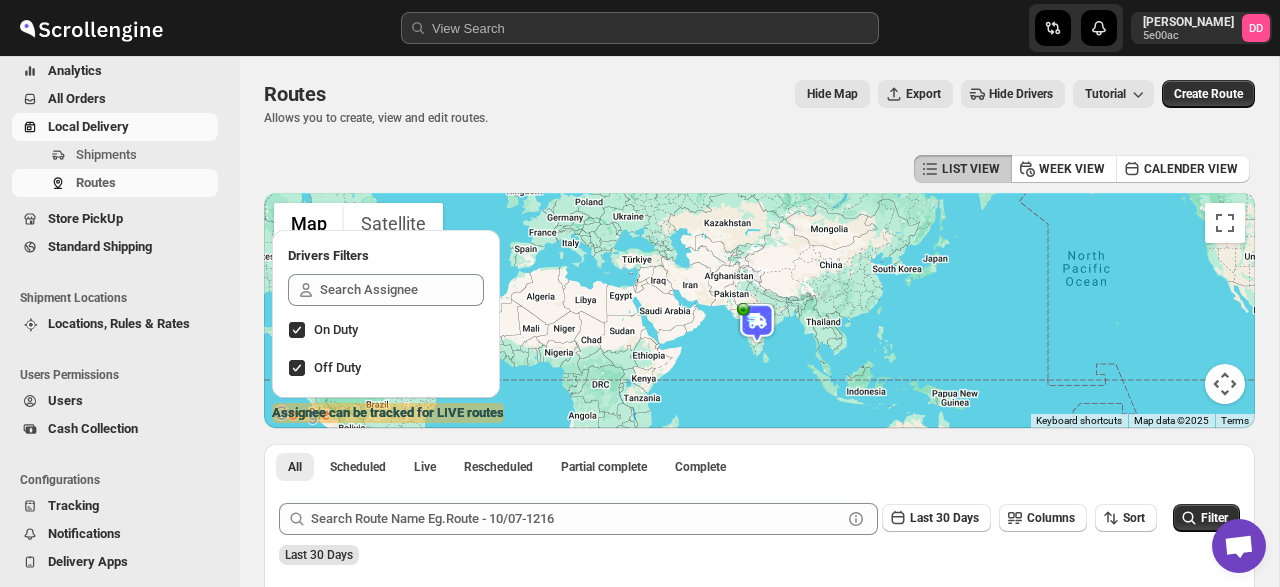 click on "Tracking" at bounding box center (73, 505) 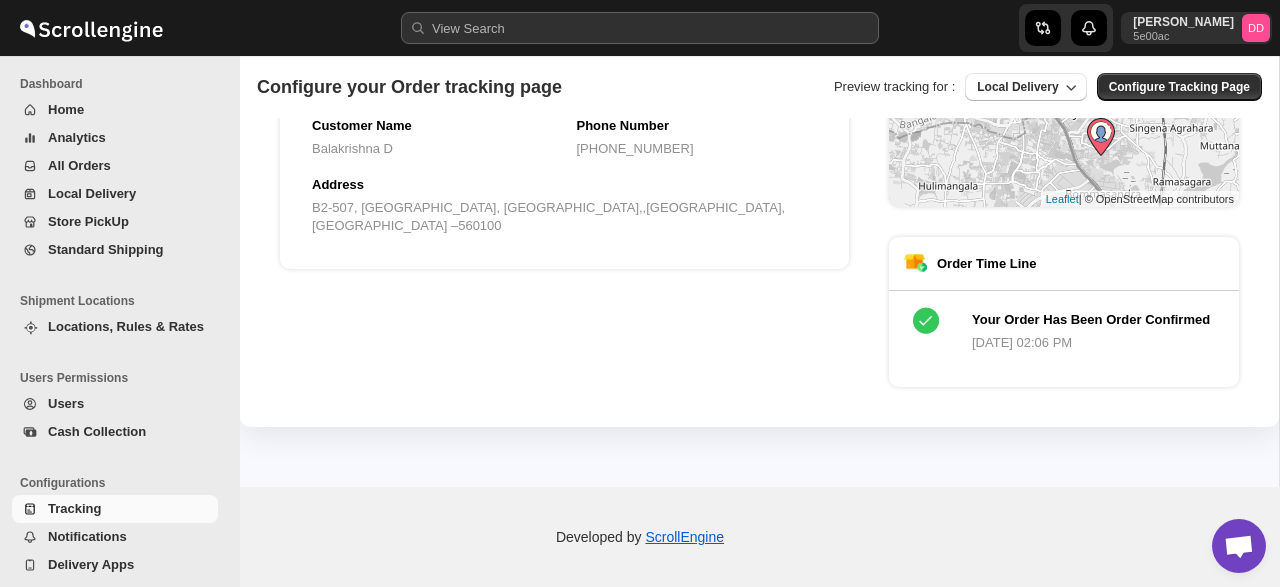 scroll, scrollTop: 451, scrollLeft: 0, axis: vertical 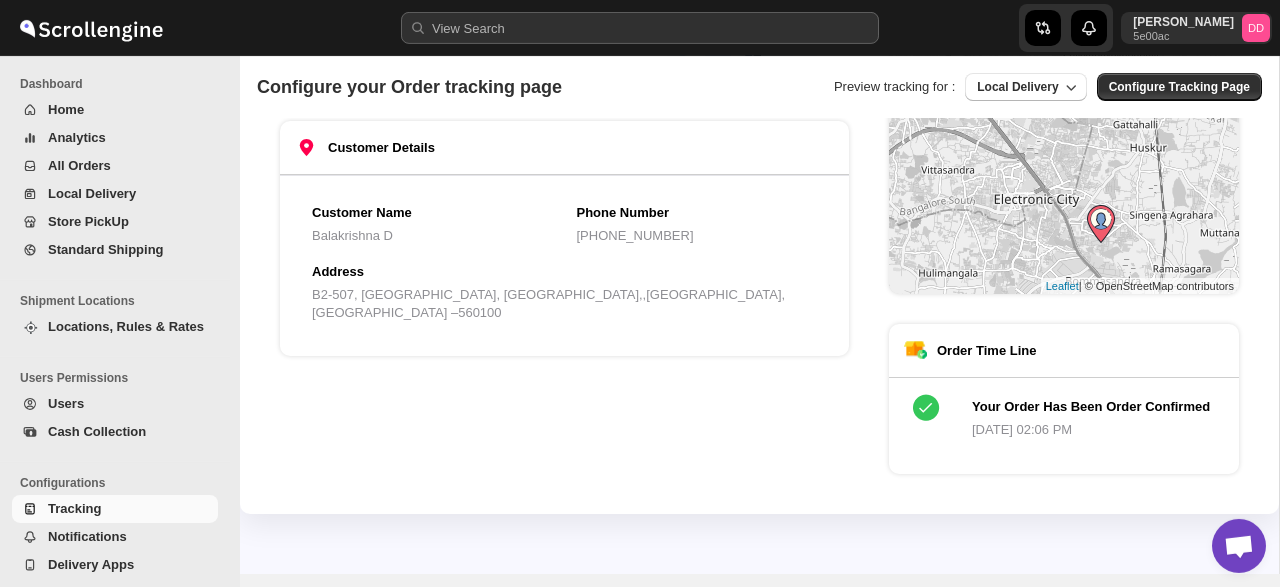 click on "Delivery Apps" at bounding box center (131, 565) 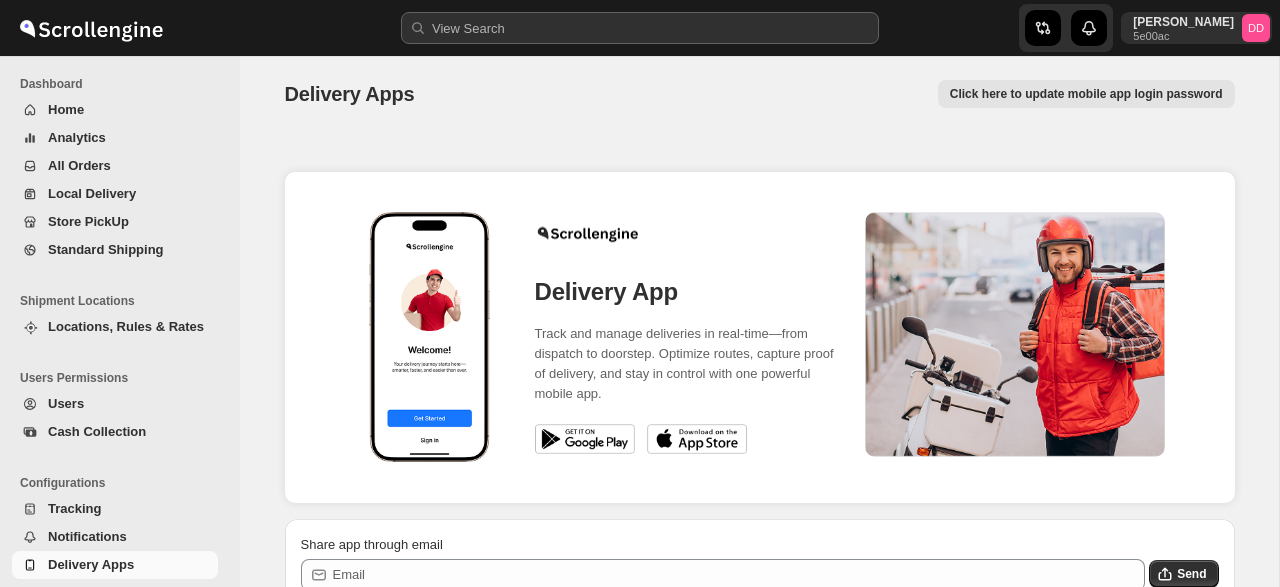 scroll, scrollTop: 0, scrollLeft: 0, axis: both 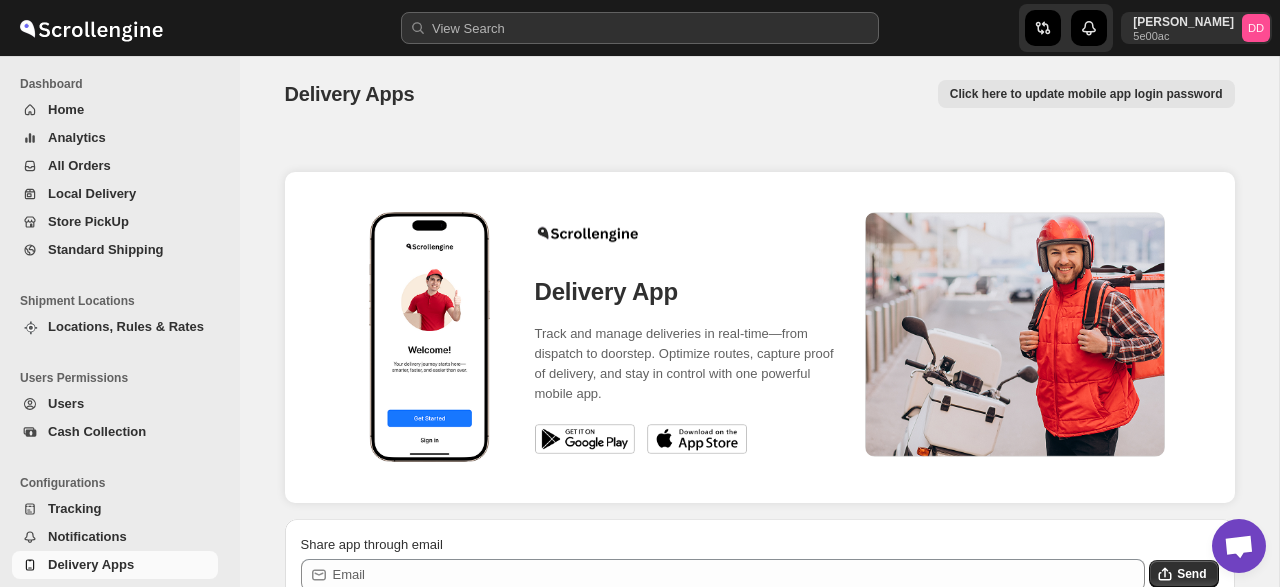 click on "All Orders" at bounding box center (79, 165) 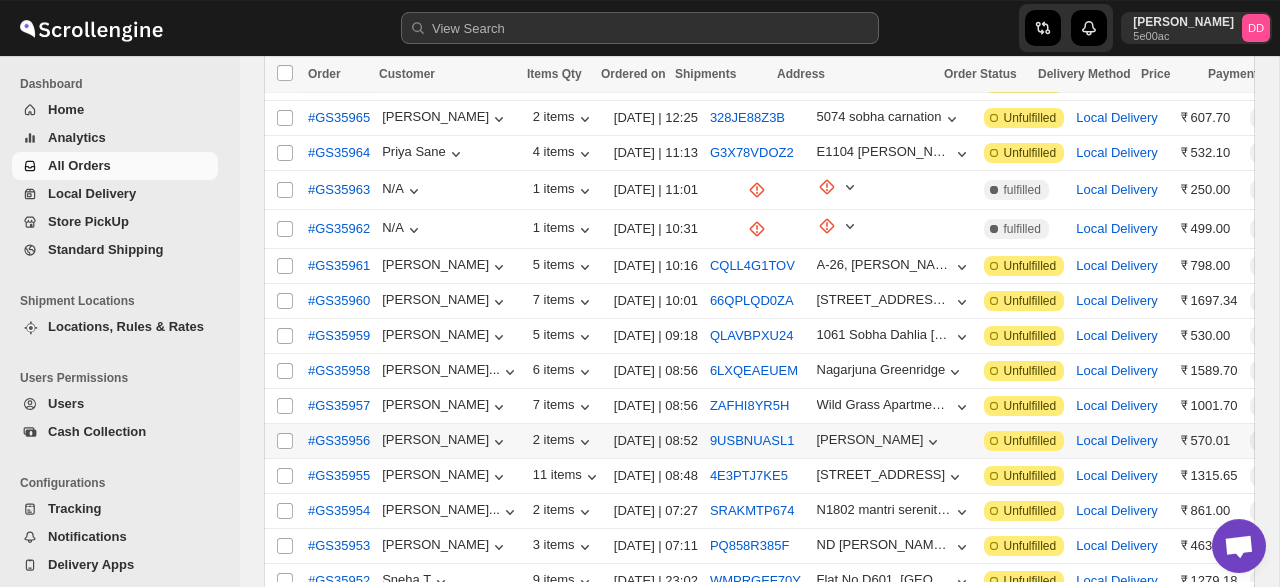 scroll, scrollTop: 0, scrollLeft: 0, axis: both 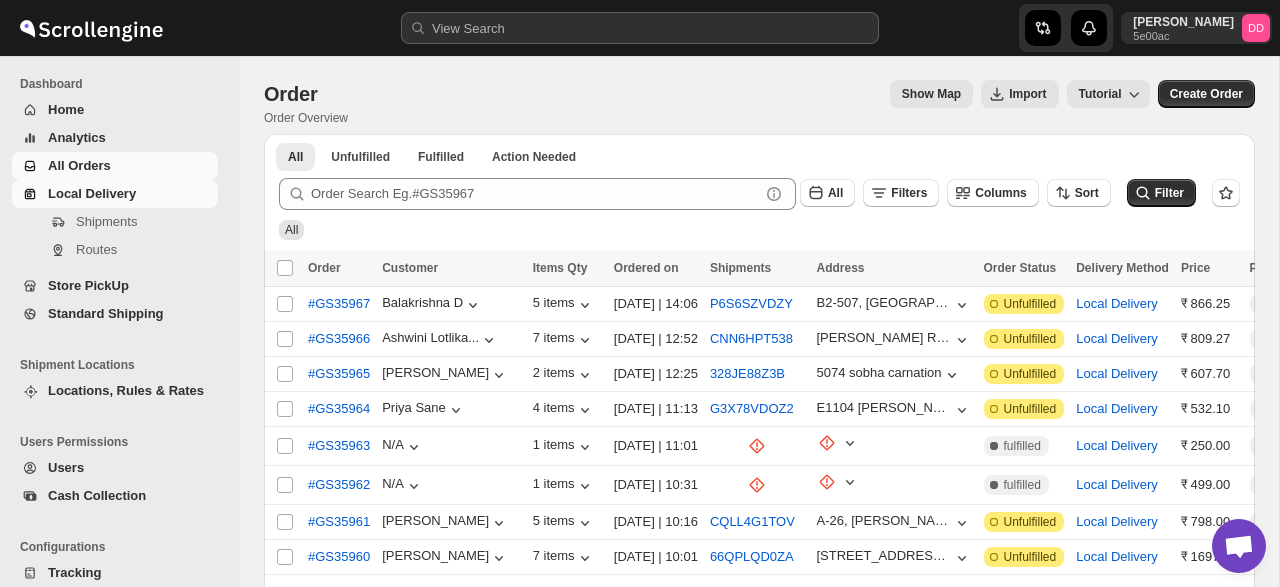 click on "Local Delivery" at bounding box center [92, 193] 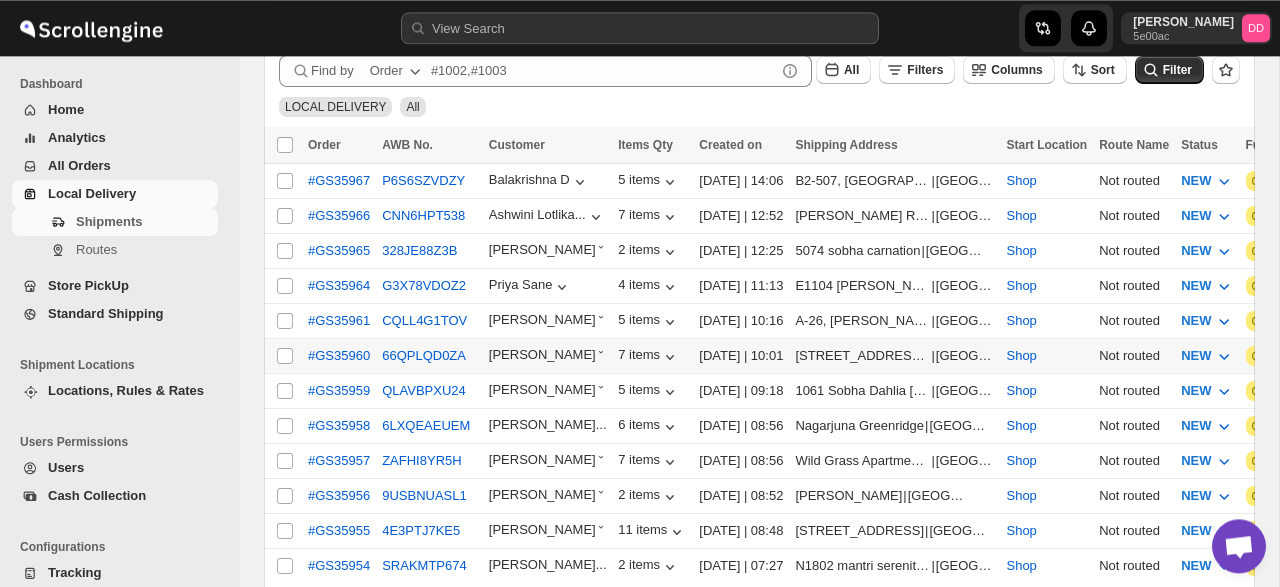scroll, scrollTop: 339, scrollLeft: 0, axis: vertical 